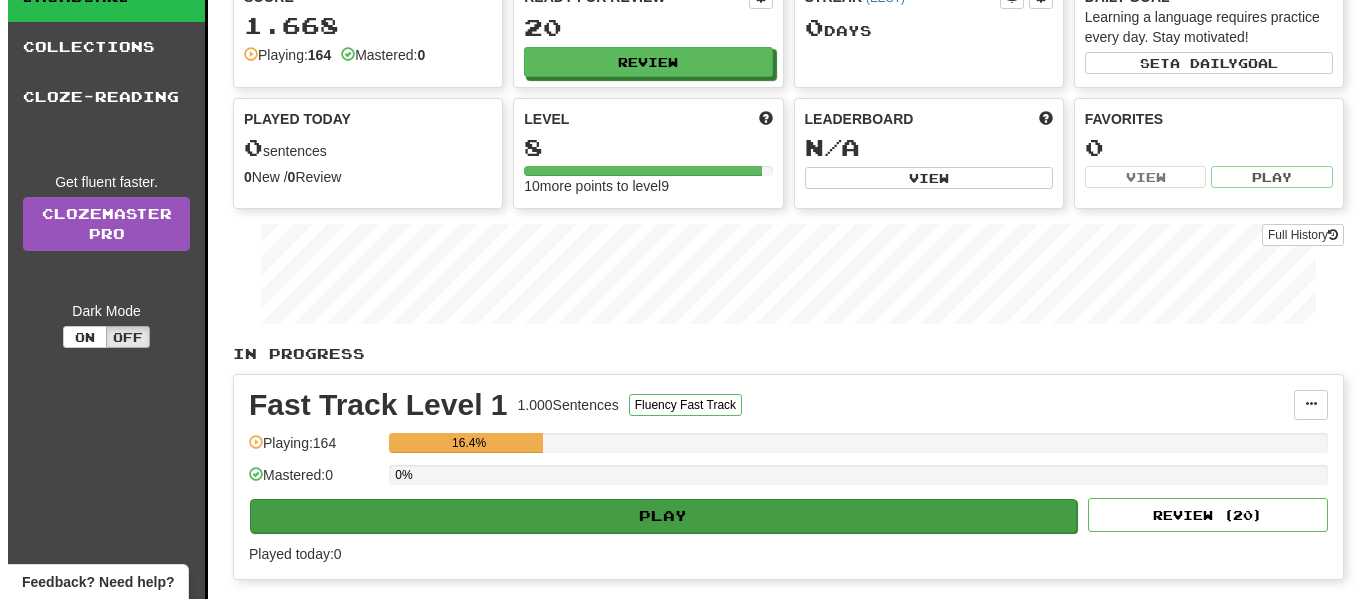 scroll, scrollTop: 200, scrollLeft: 0, axis: vertical 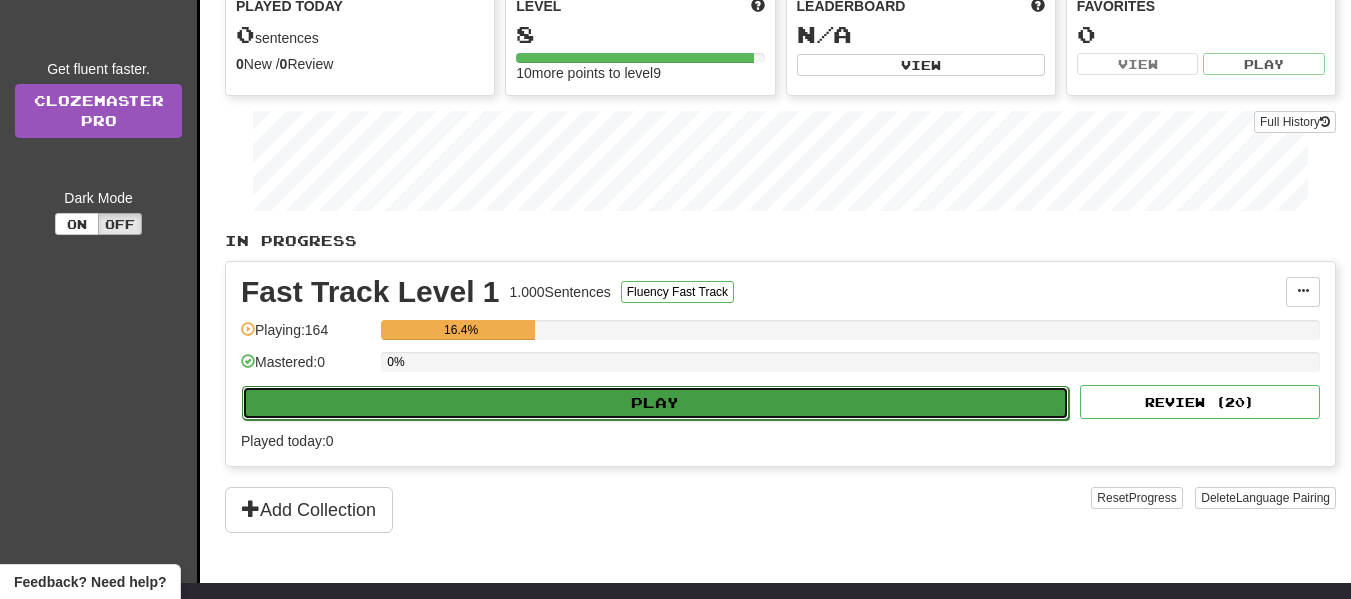 click on "Play" at bounding box center (655, 403) 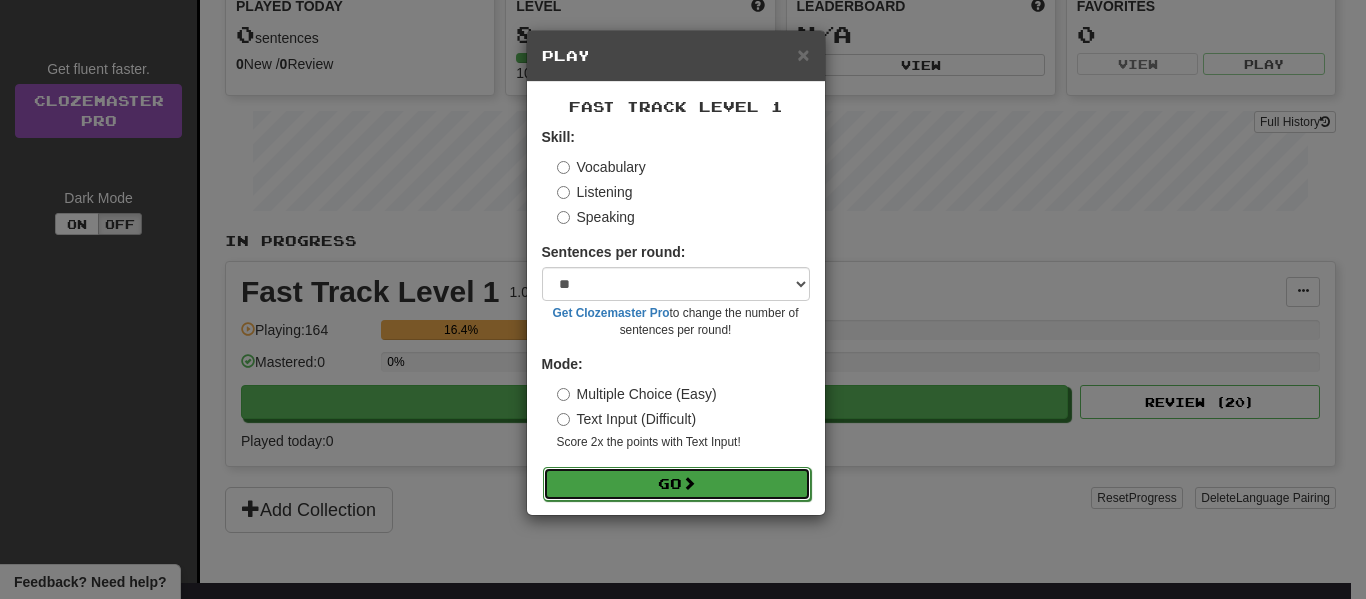 click on "Go" at bounding box center [677, 484] 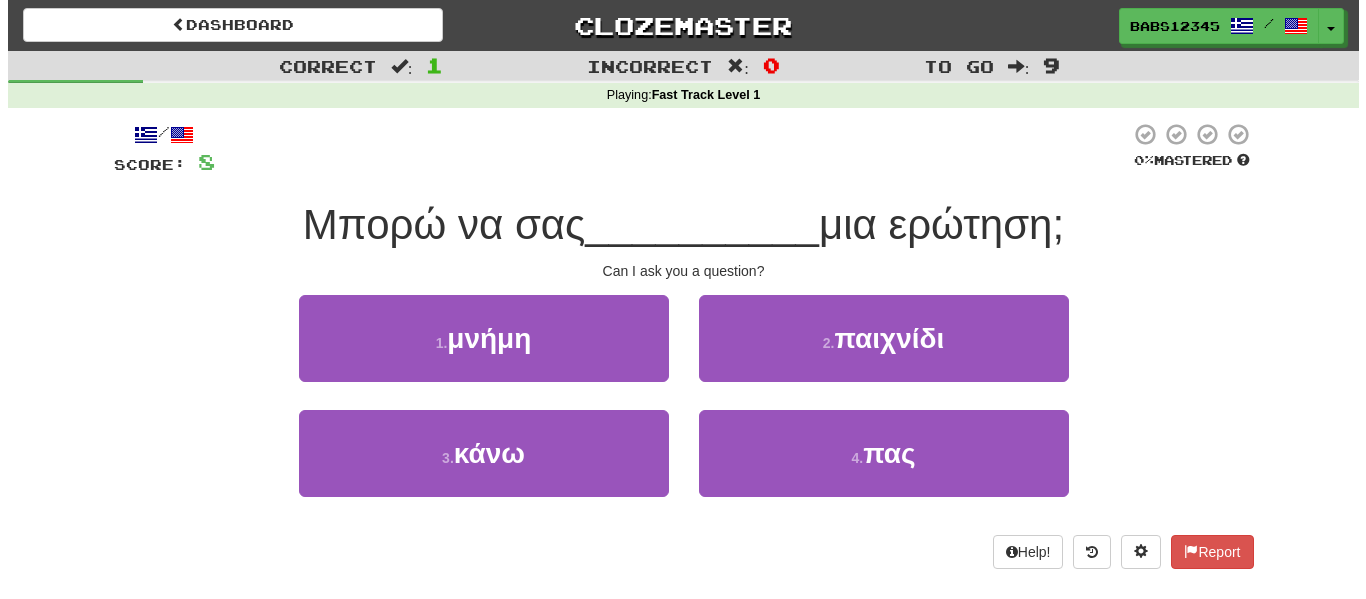 scroll, scrollTop: 0, scrollLeft: 0, axis: both 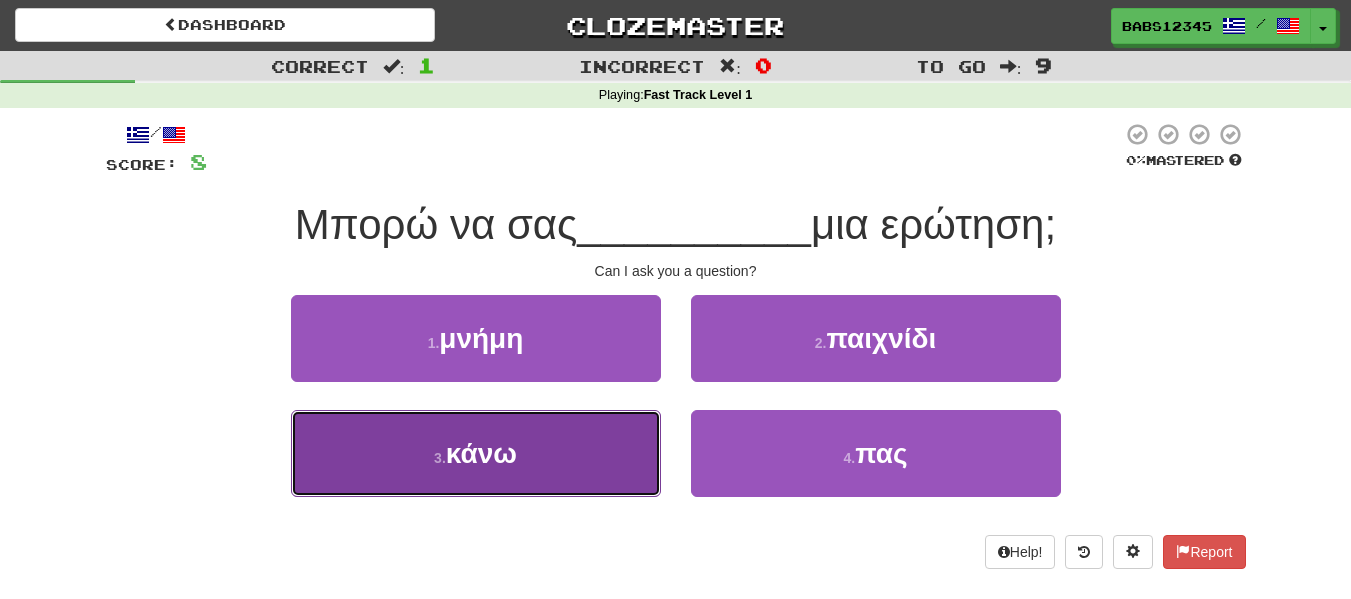 click on "3 .  κάνω" at bounding box center [476, 453] 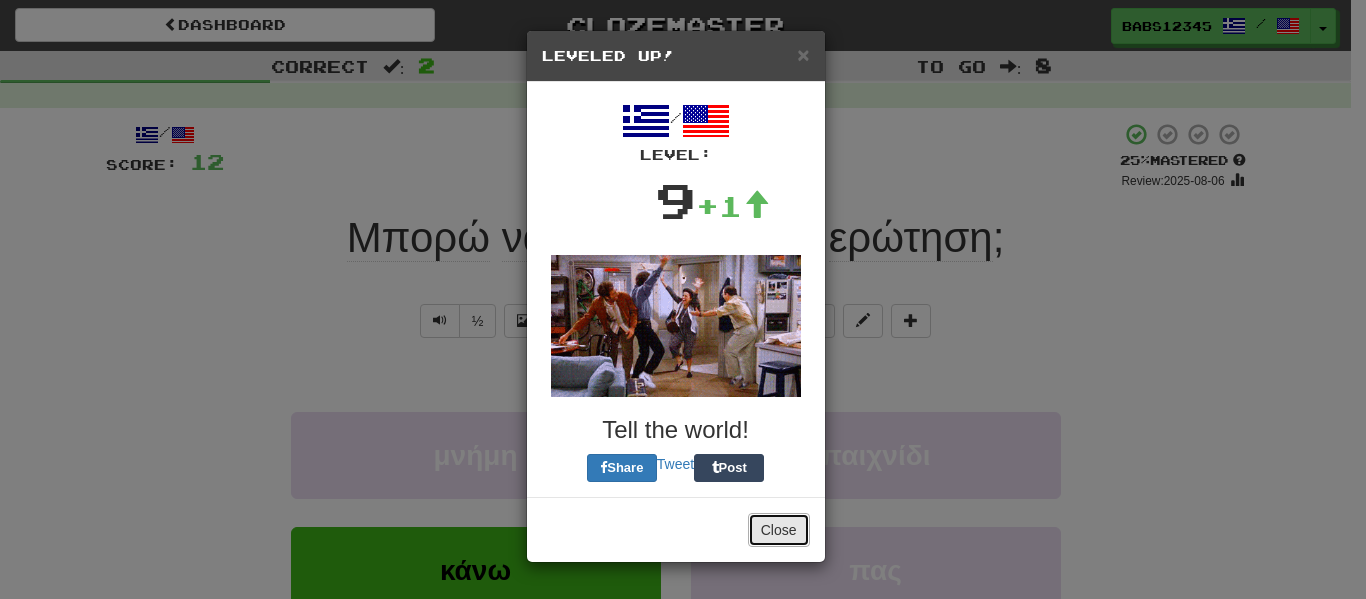 click on "Close" at bounding box center (779, 530) 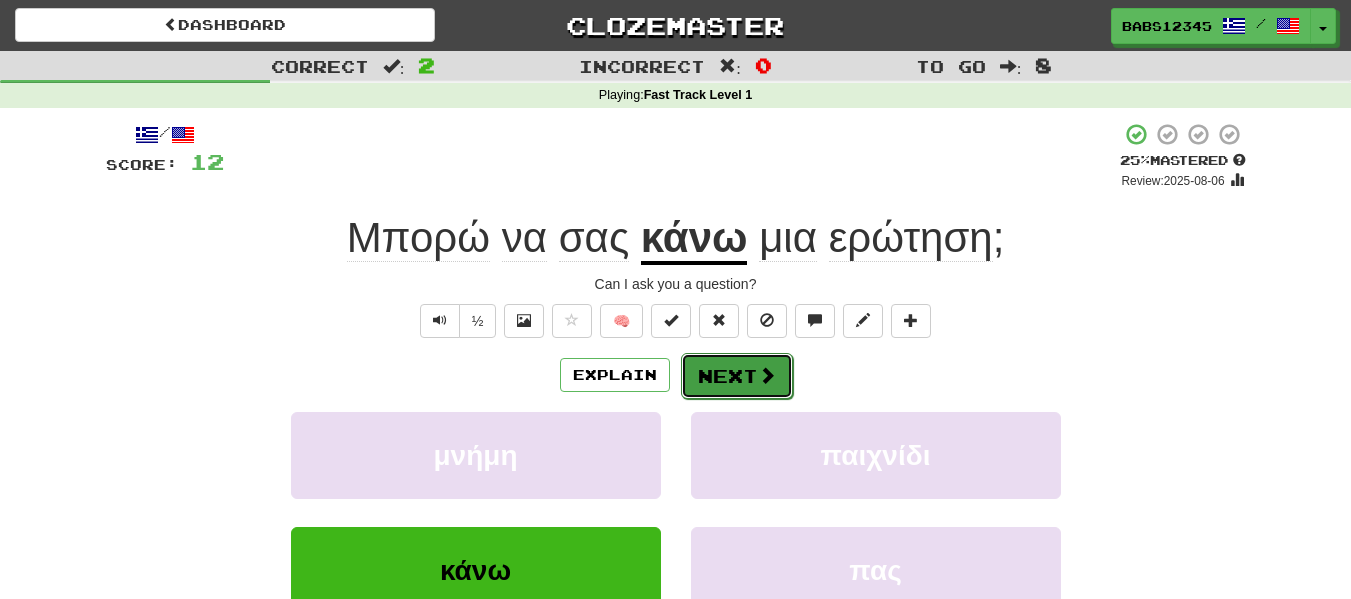 click on "Next" at bounding box center (737, 376) 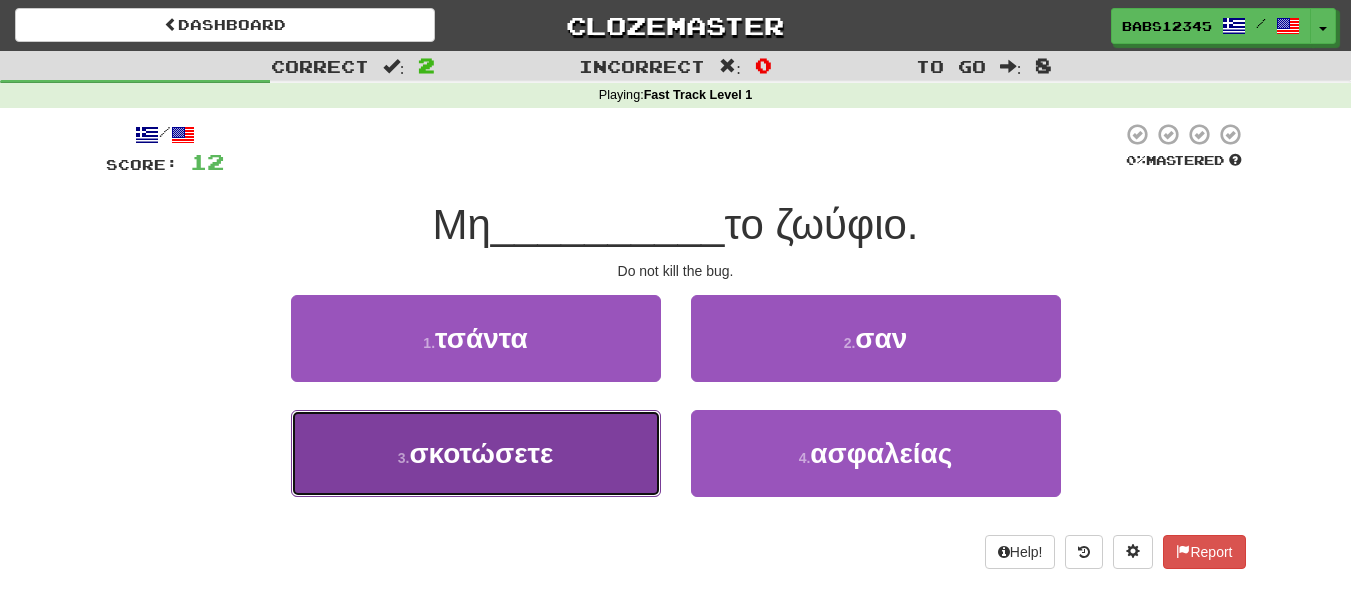 click on "σκοτώσετε" at bounding box center (481, 453) 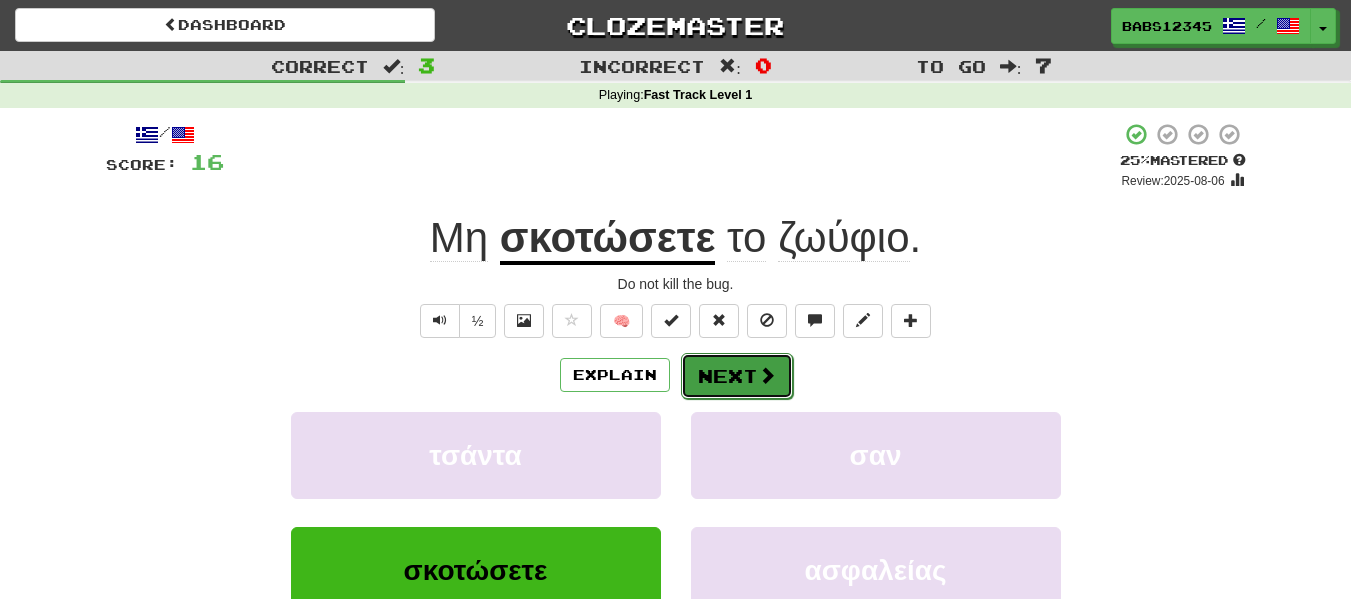 click on "Next" at bounding box center (737, 376) 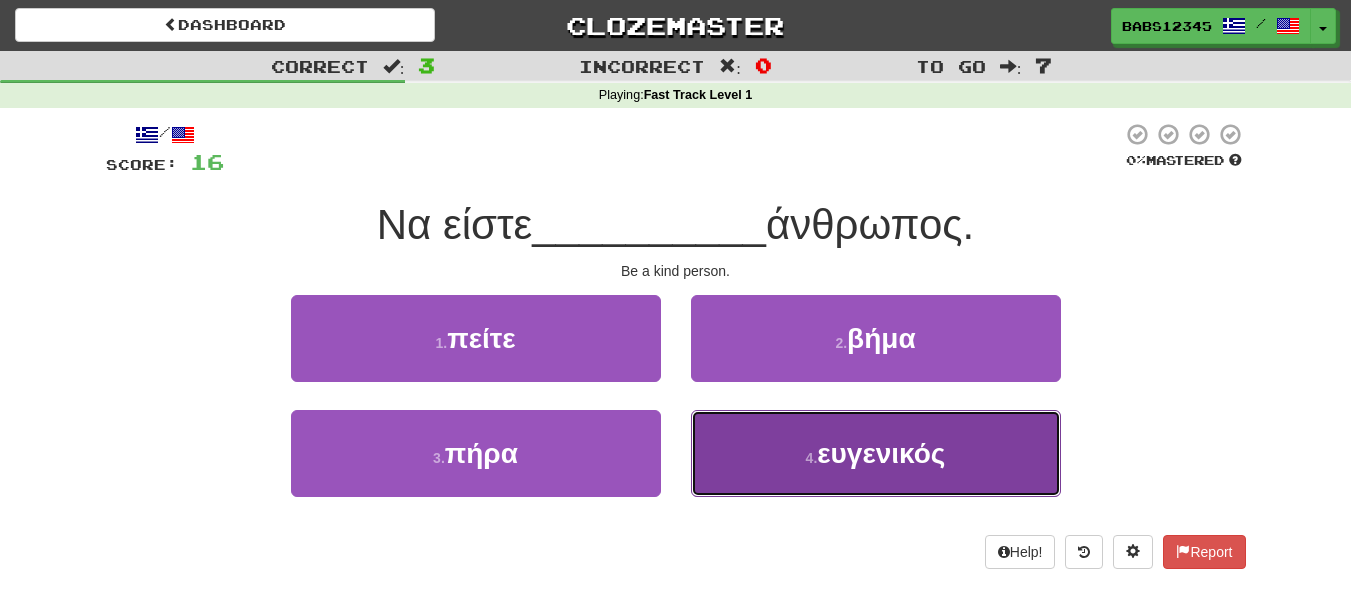 click on "ευγενικός" at bounding box center (881, 453) 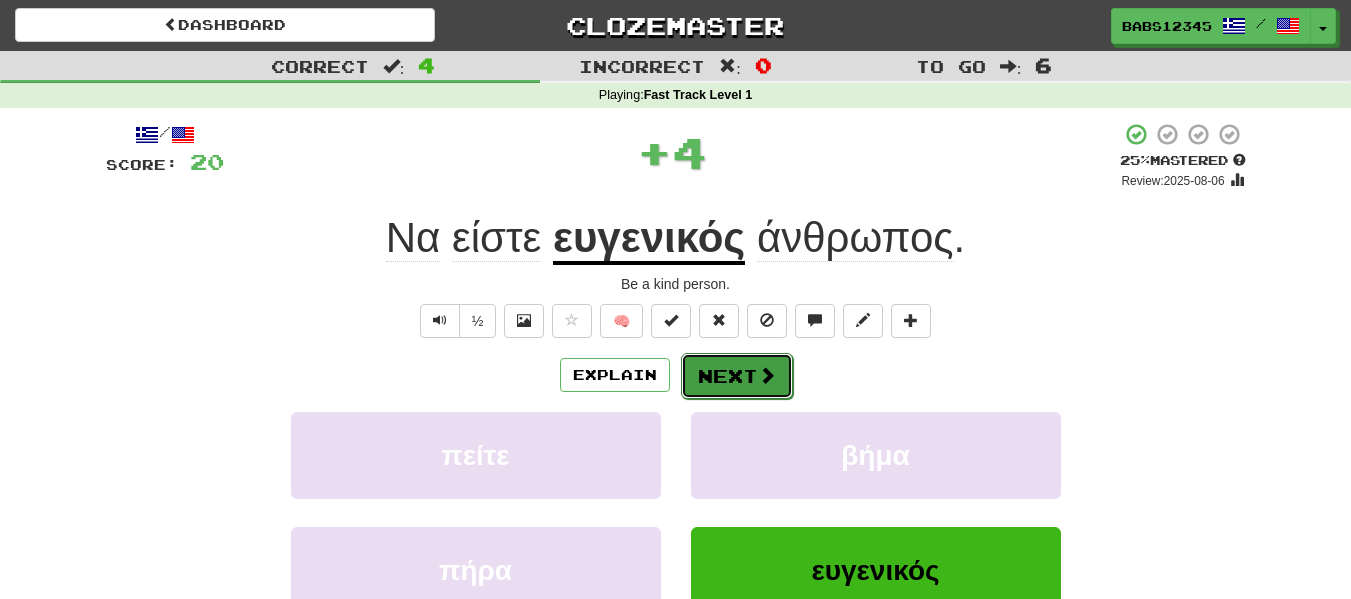 click at bounding box center [767, 375] 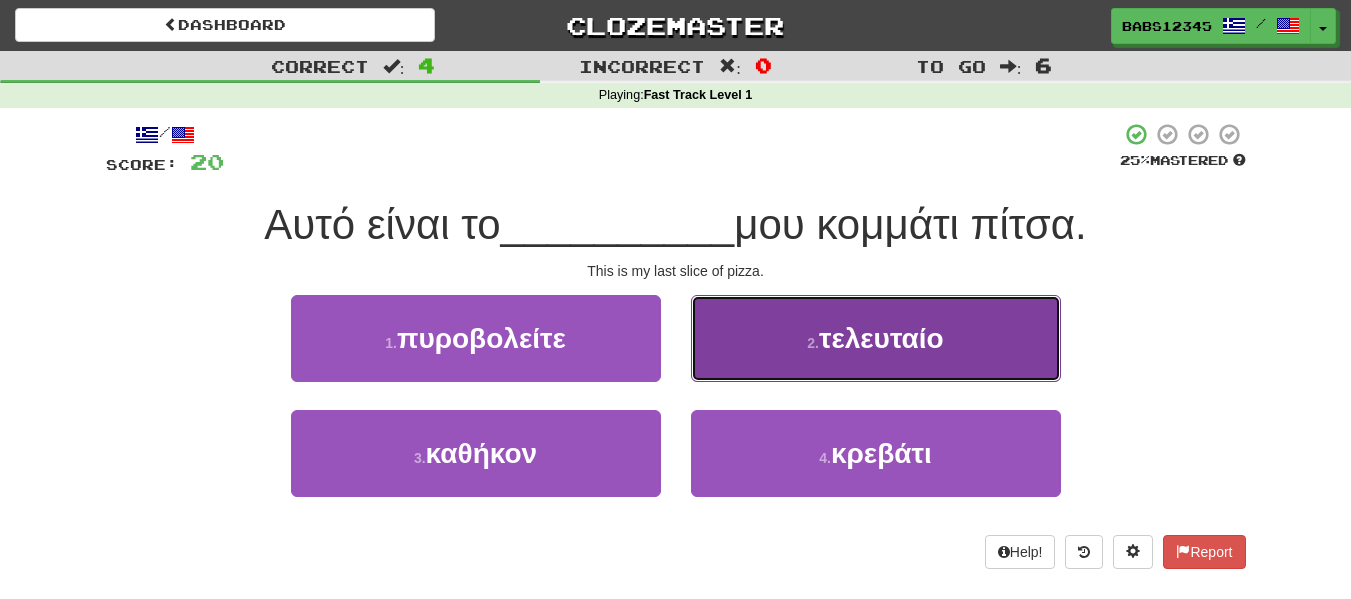 click on "τελευταίο" at bounding box center [881, 338] 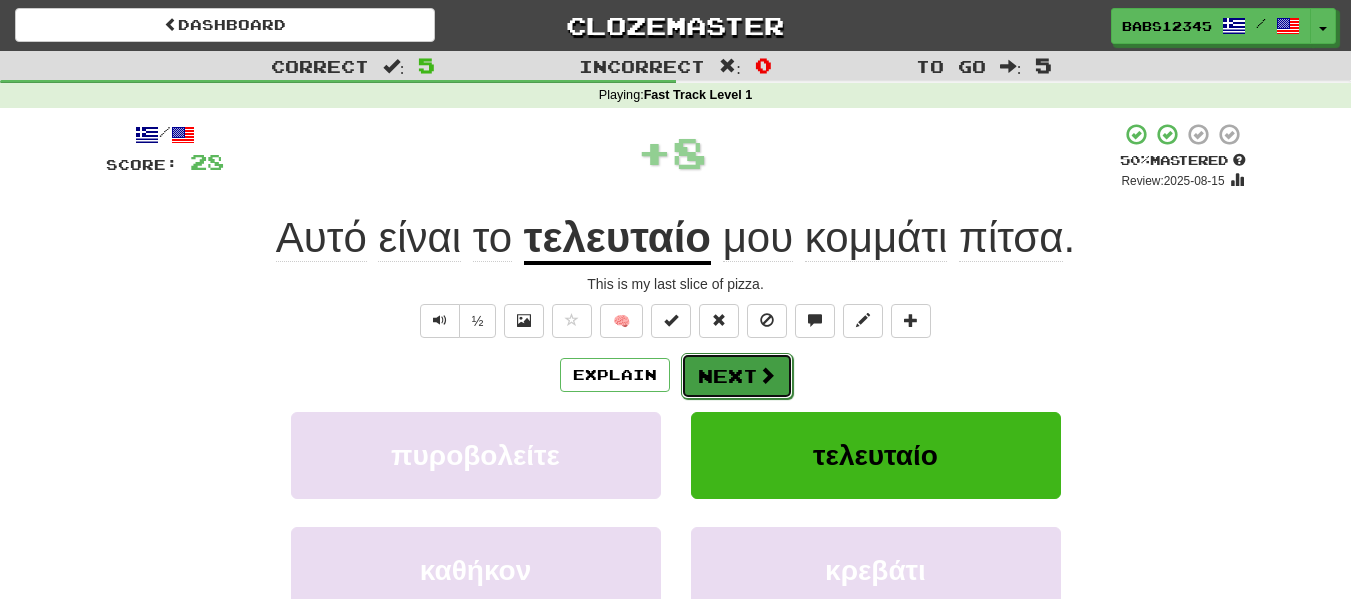 click on "Next" at bounding box center (737, 376) 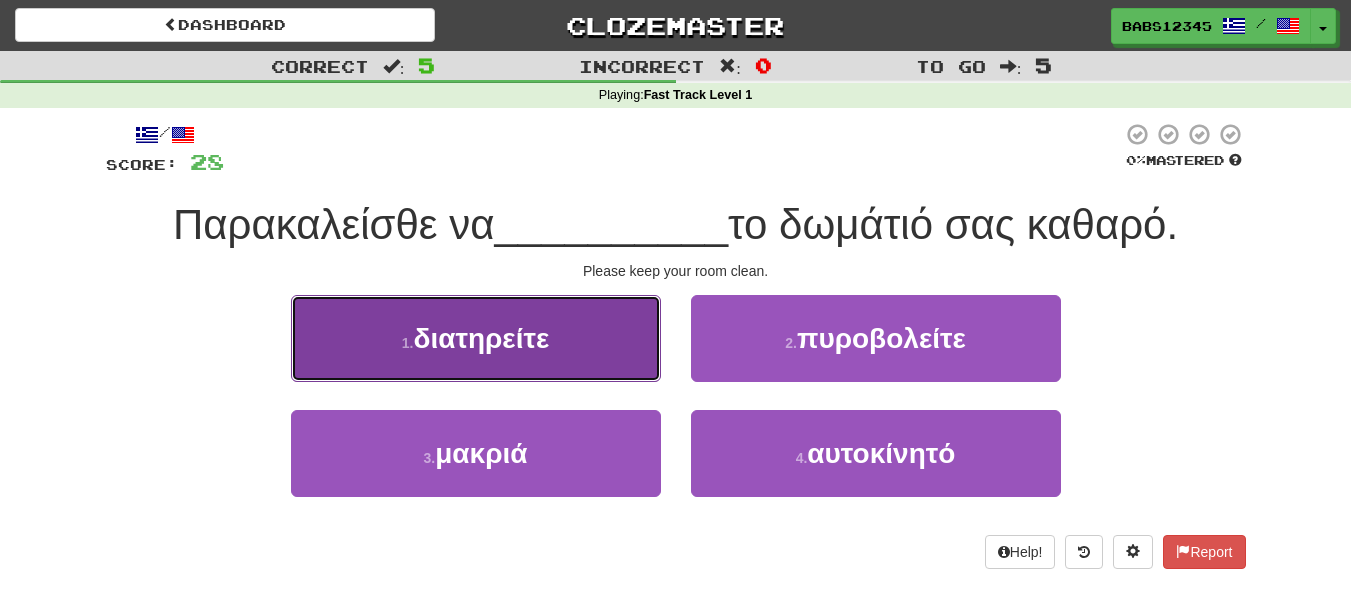 click on "διατηρείτε" at bounding box center (481, 338) 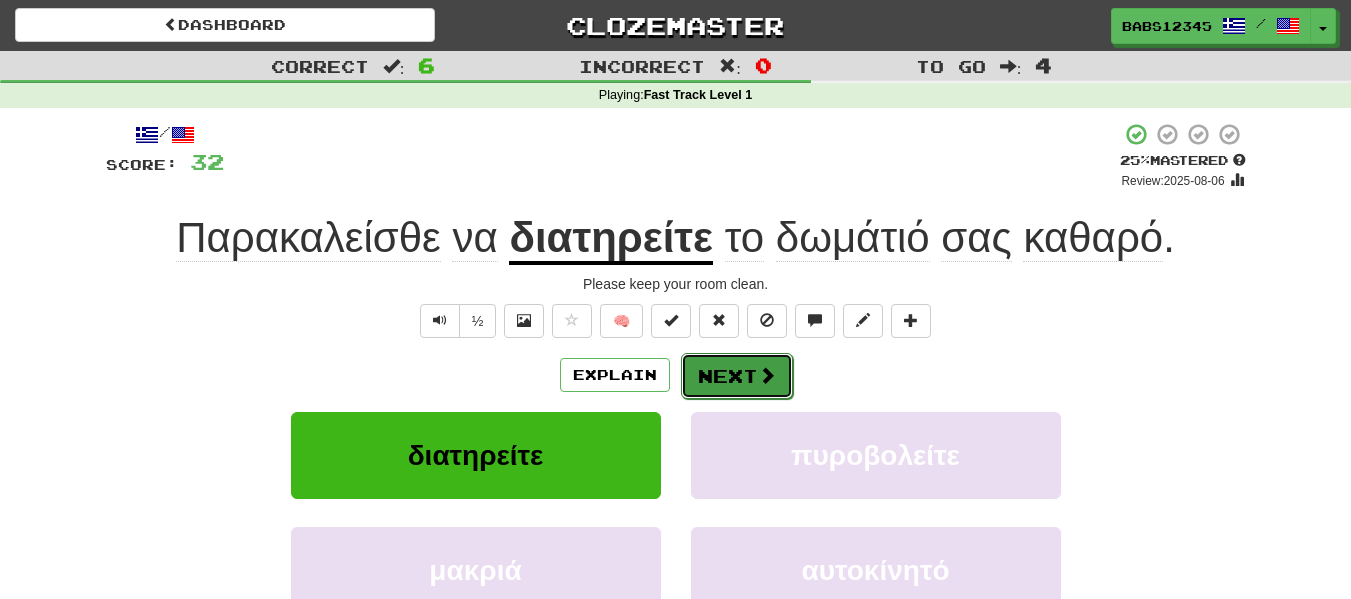 click on "Next" at bounding box center (737, 376) 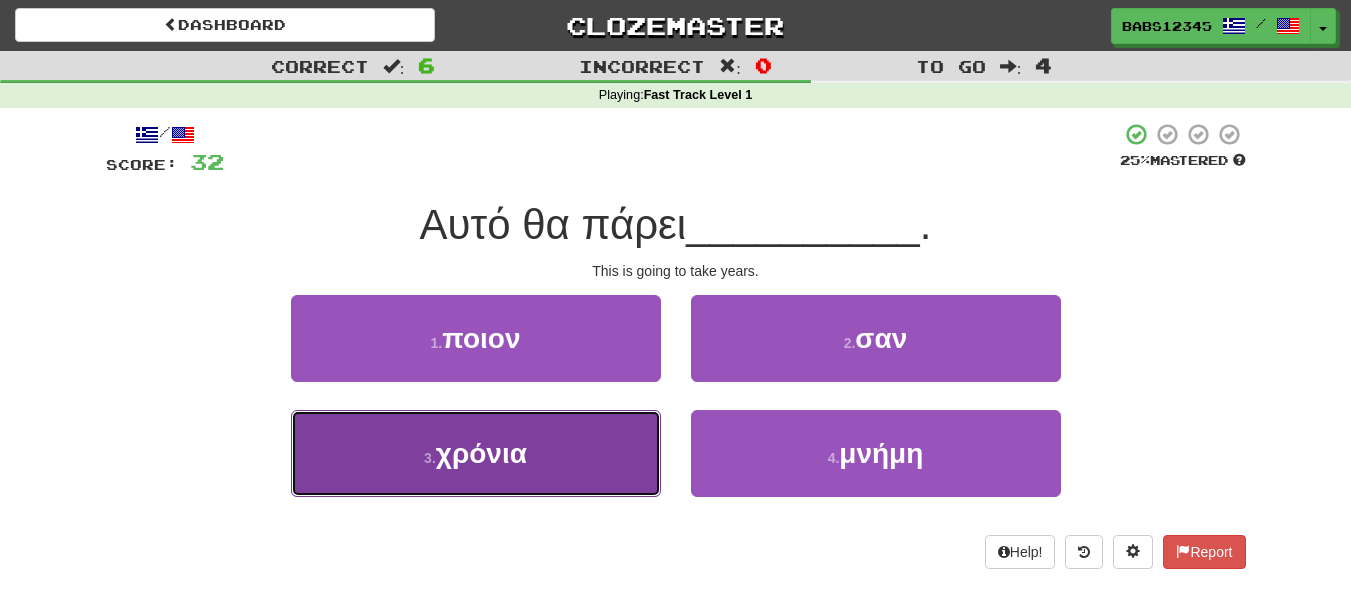 click on "3 .  χρόνια" at bounding box center (476, 453) 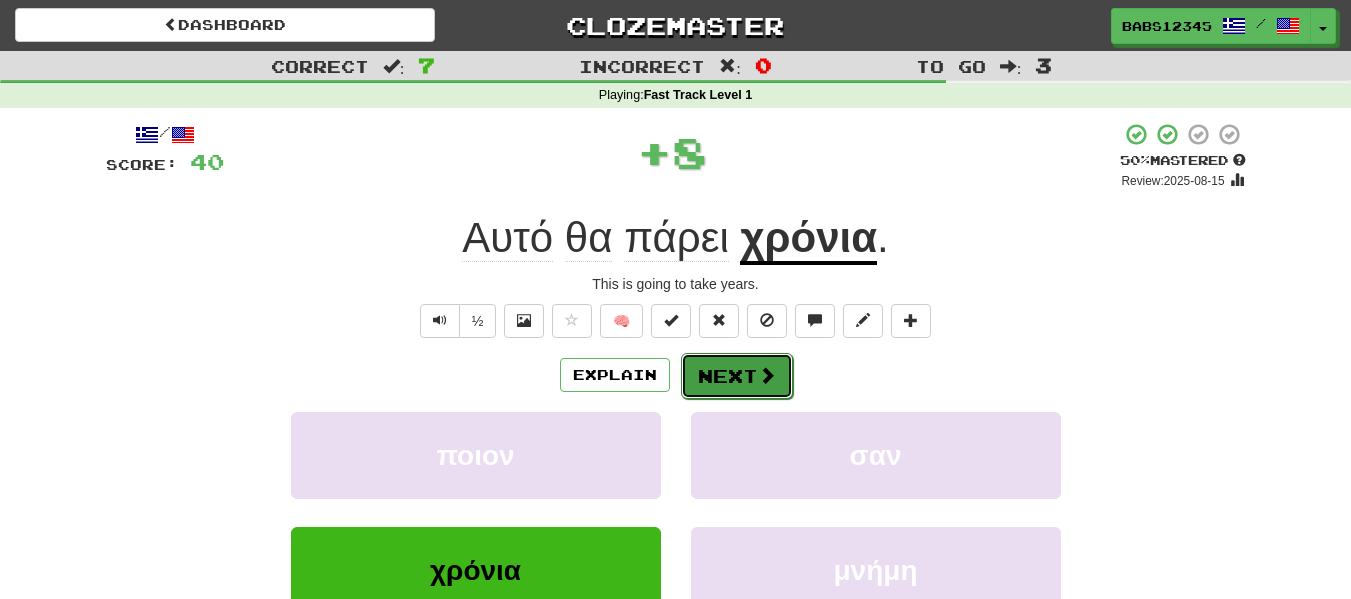 click at bounding box center [767, 375] 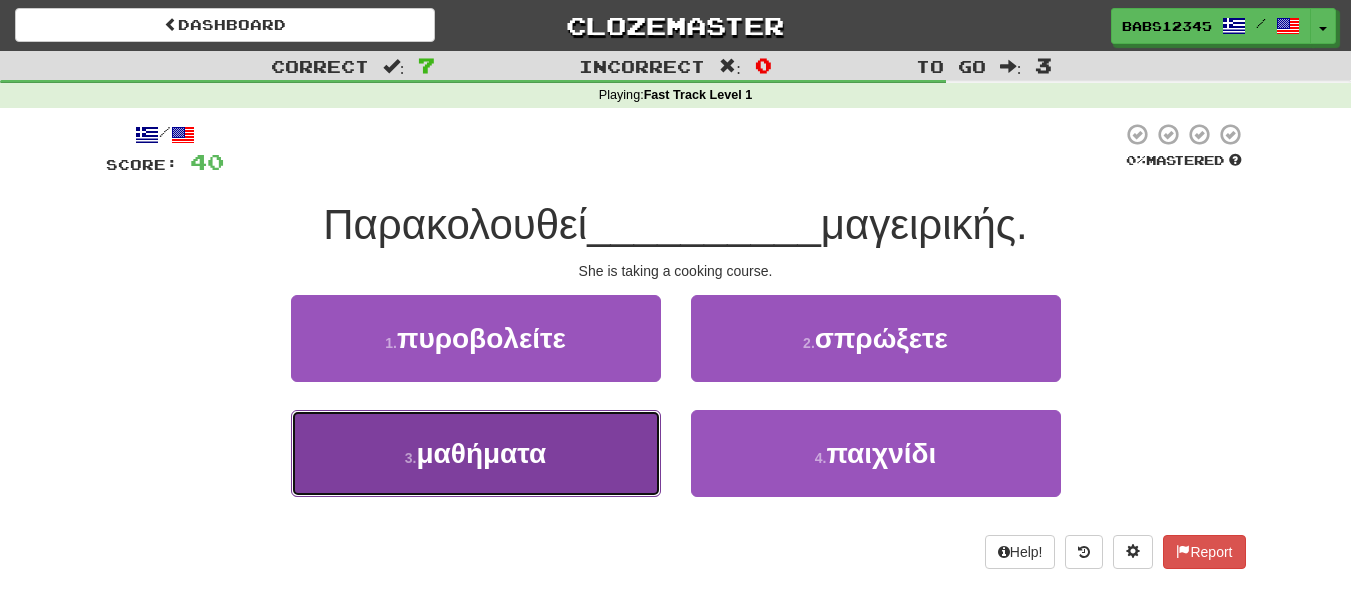click on "3 .  μαθήματα" at bounding box center [476, 453] 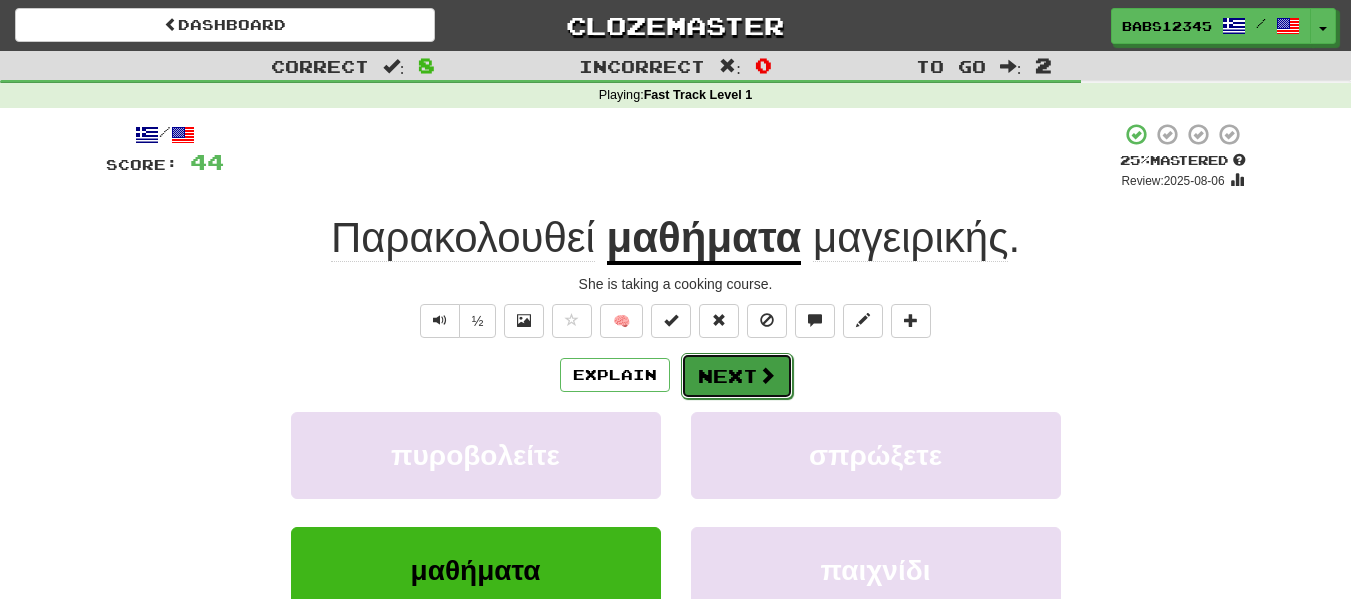 click on "Next" at bounding box center [737, 376] 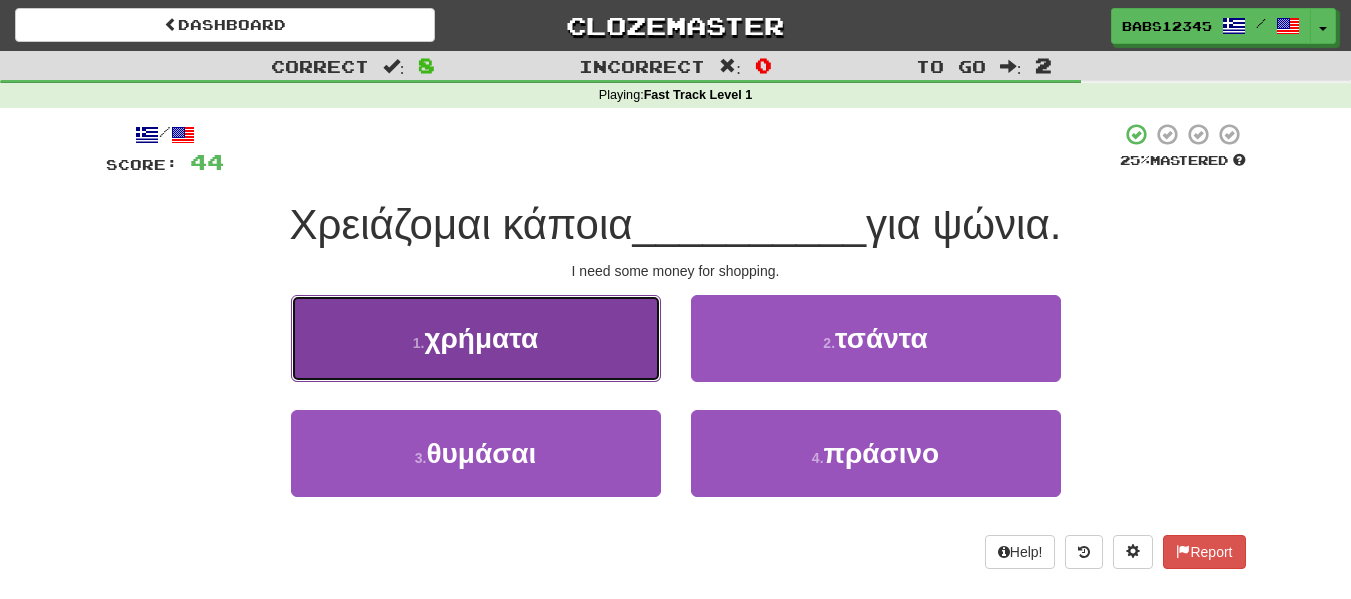 click on "1 .  χρήματα" at bounding box center (476, 338) 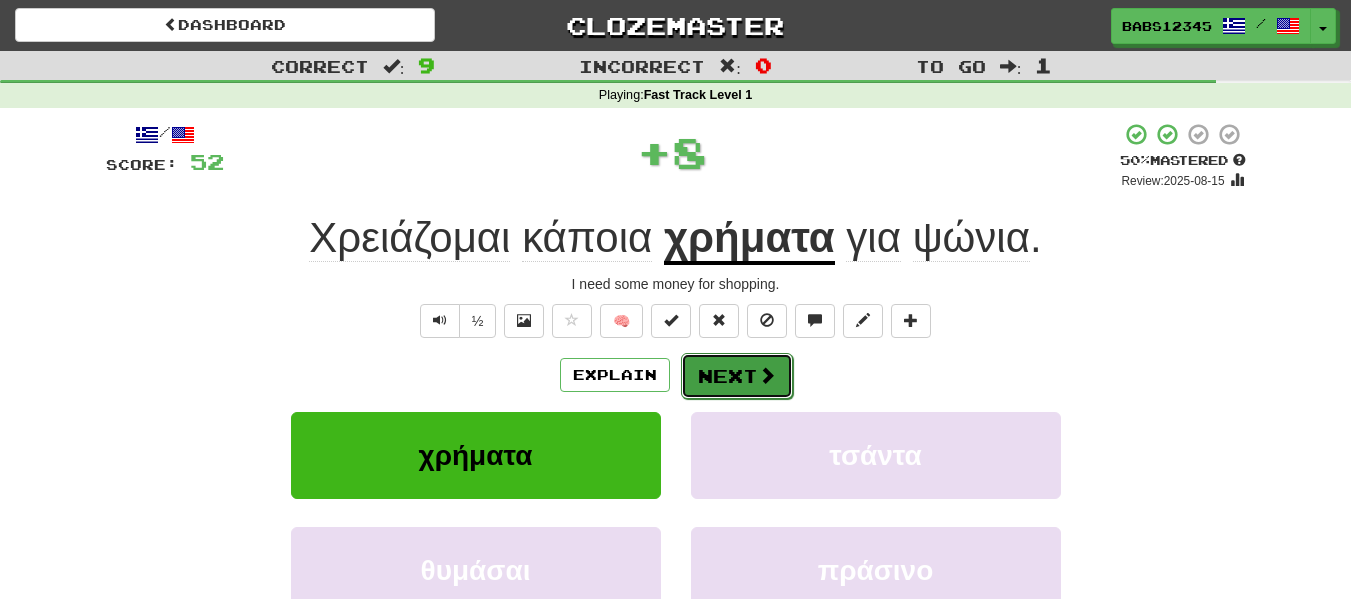 click on "Next" at bounding box center (737, 376) 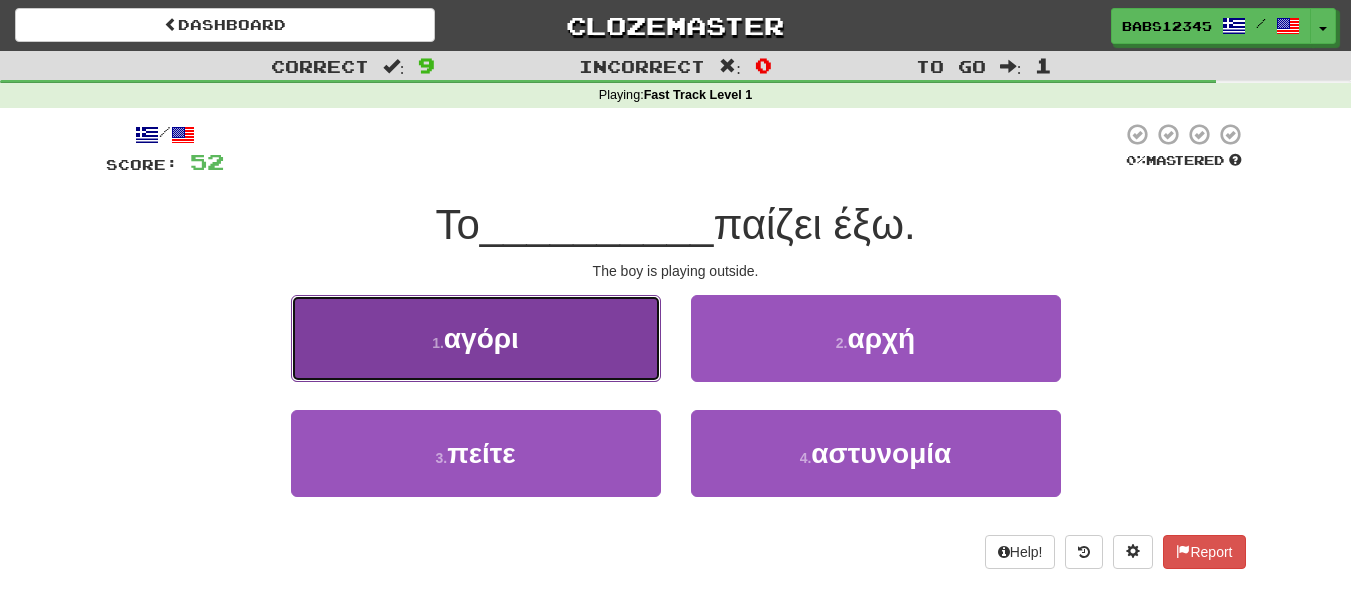 click on "1 .  αγόρι" at bounding box center (476, 338) 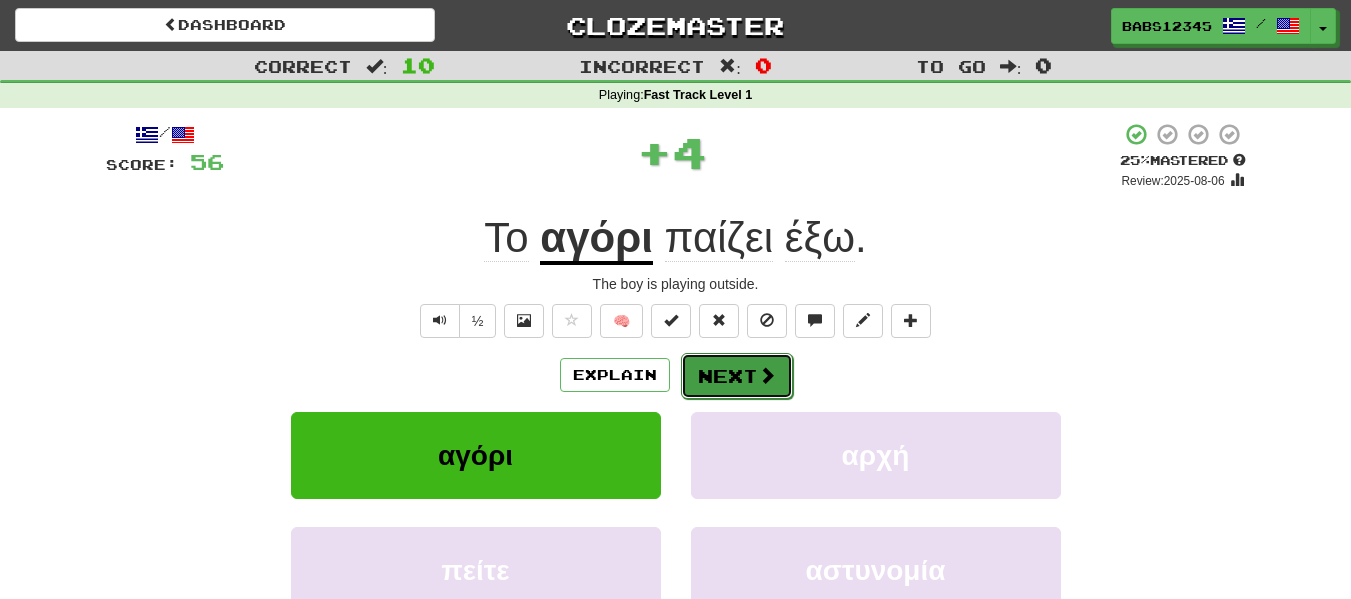 click on "Next" at bounding box center [737, 376] 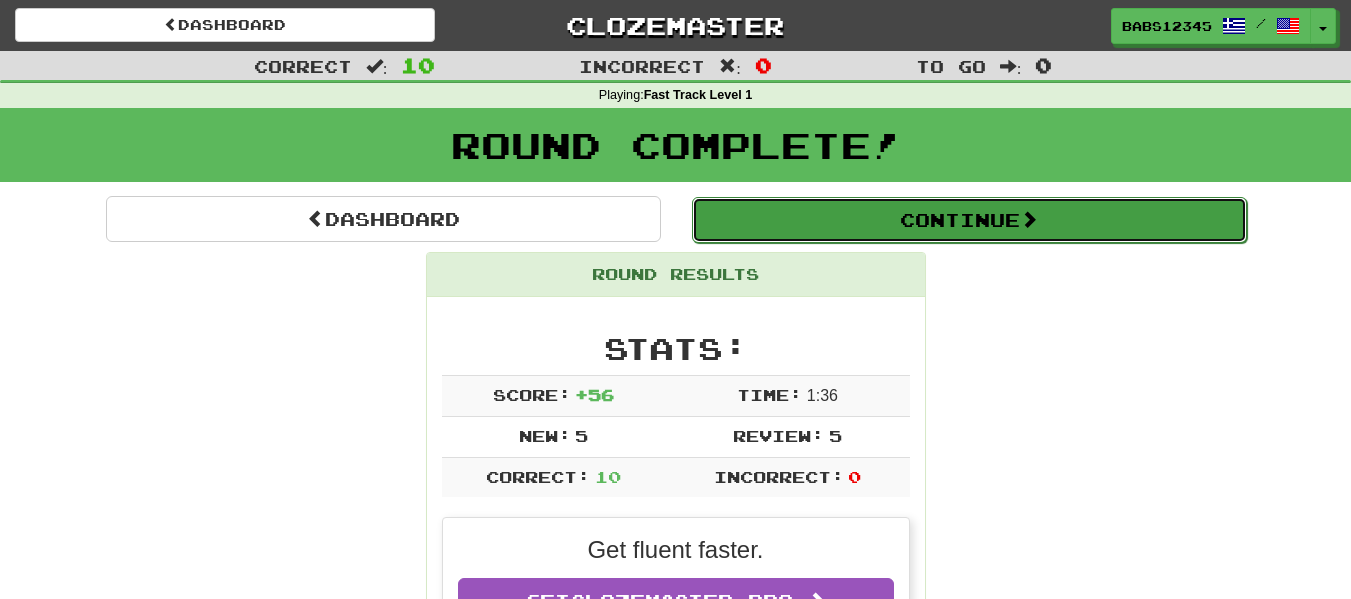 click on "Continue" at bounding box center (969, 220) 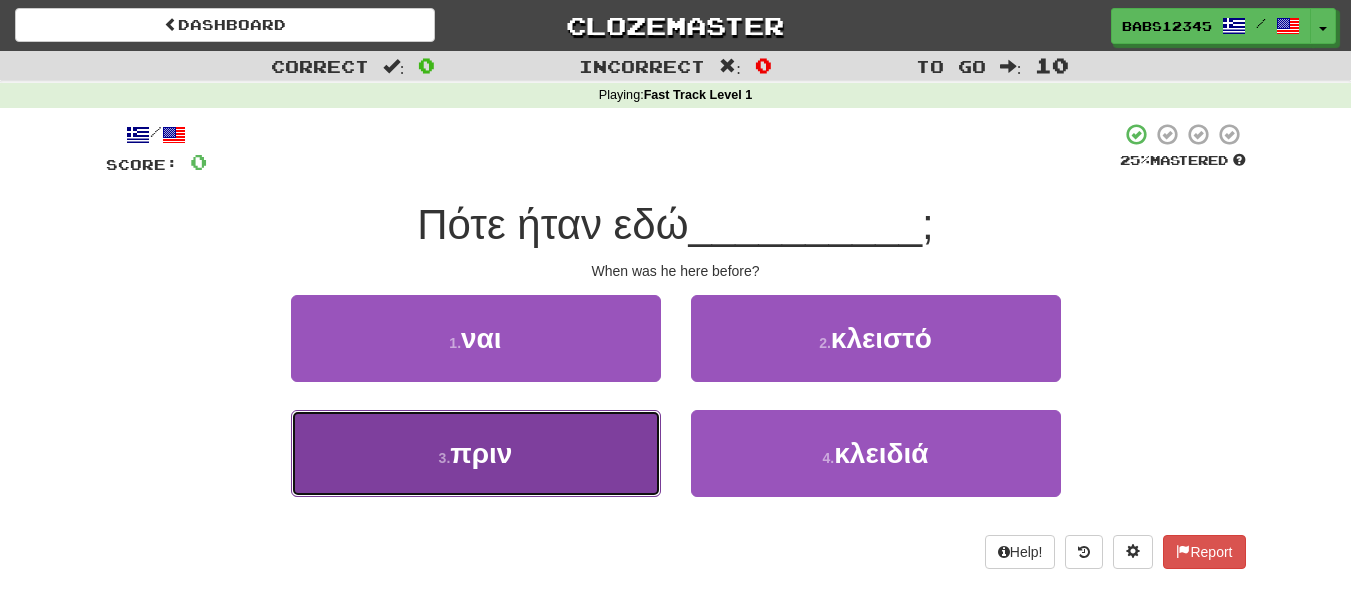 click on "3 .  πριν" at bounding box center [476, 453] 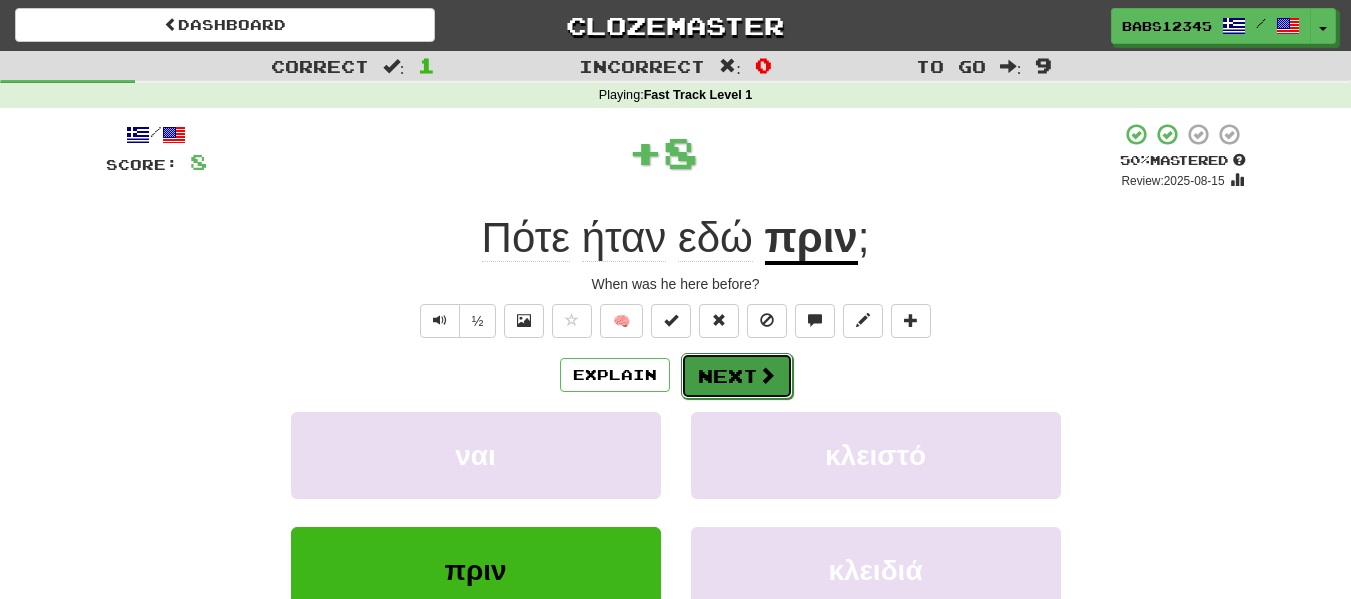 click on "Next" at bounding box center (737, 376) 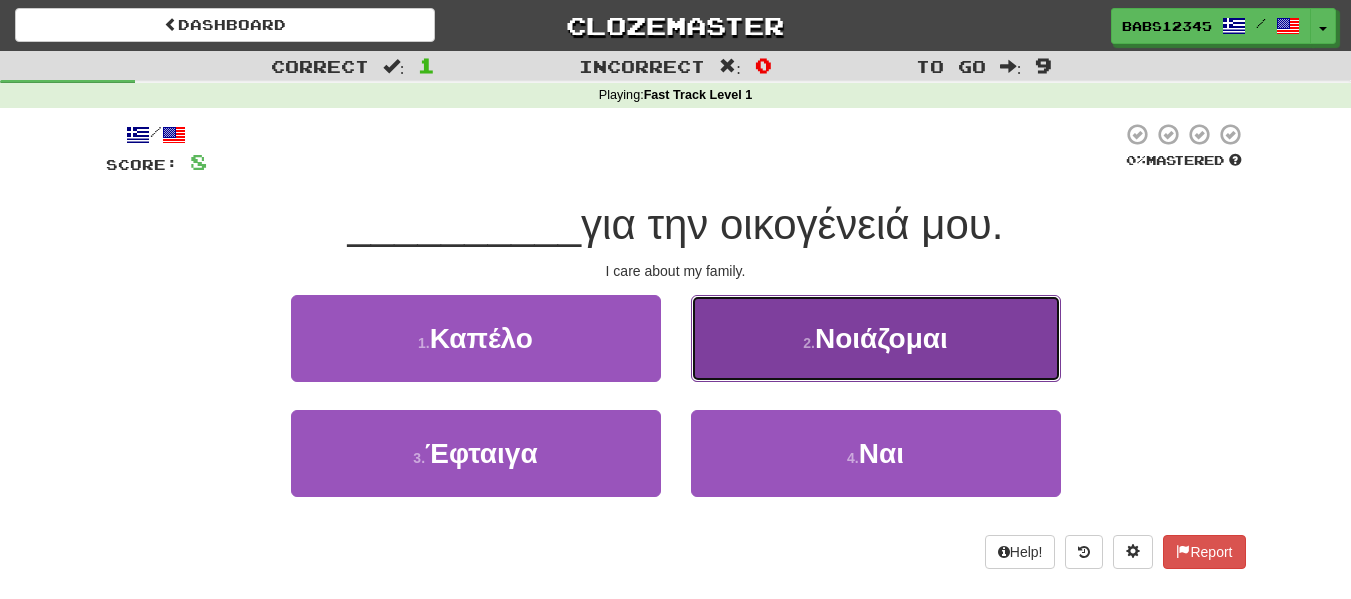 click on "2 .  Νοιάζομαι" at bounding box center [876, 338] 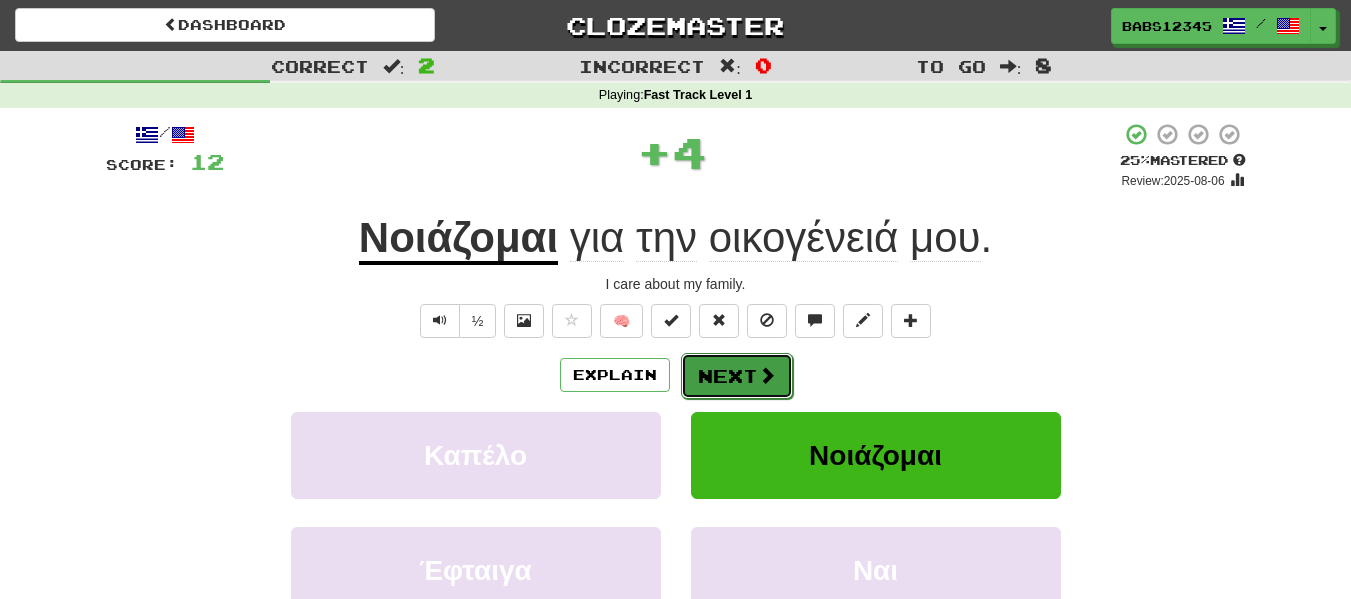 click at bounding box center [767, 375] 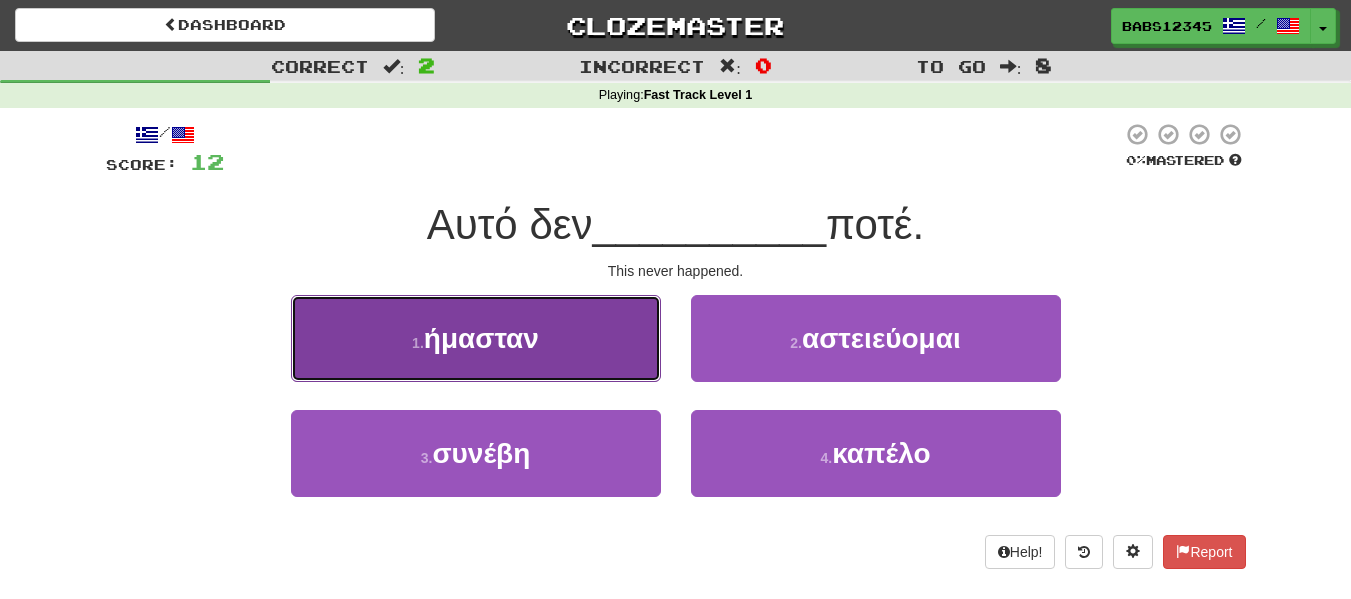 click on "1 .  ήμασταν" at bounding box center [476, 338] 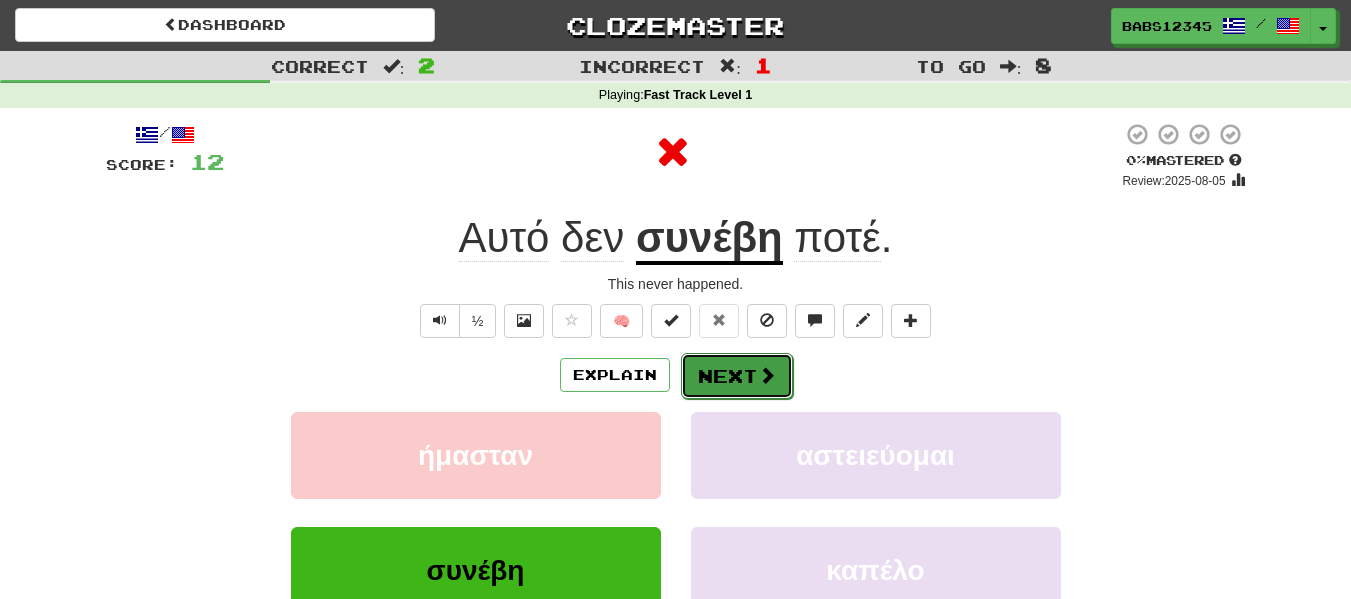 click on "Next" at bounding box center [737, 376] 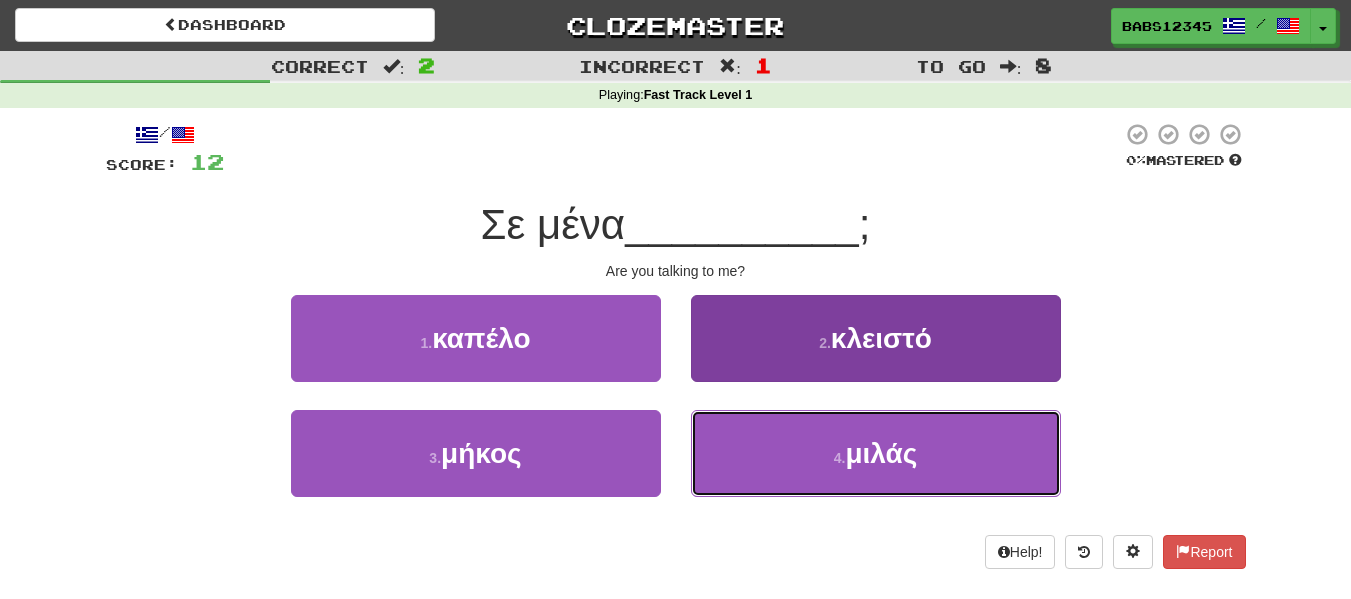 click on "4 .  μιλάς" at bounding box center (876, 453) 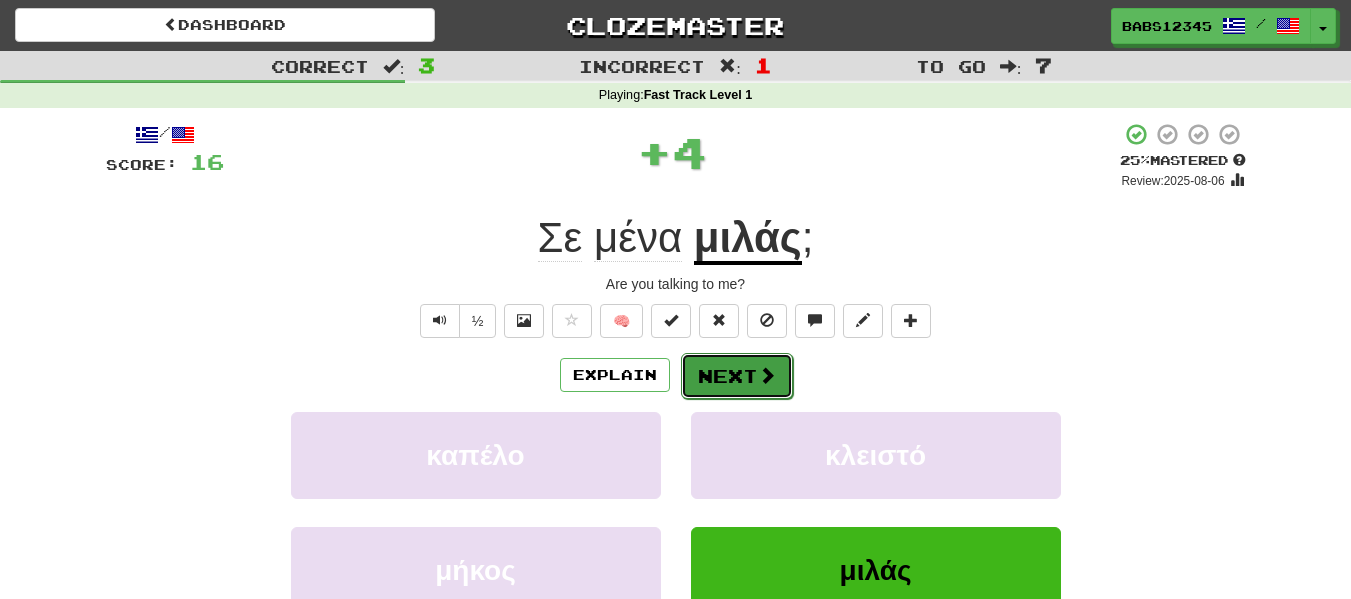 click at bounding box center [767, 375] 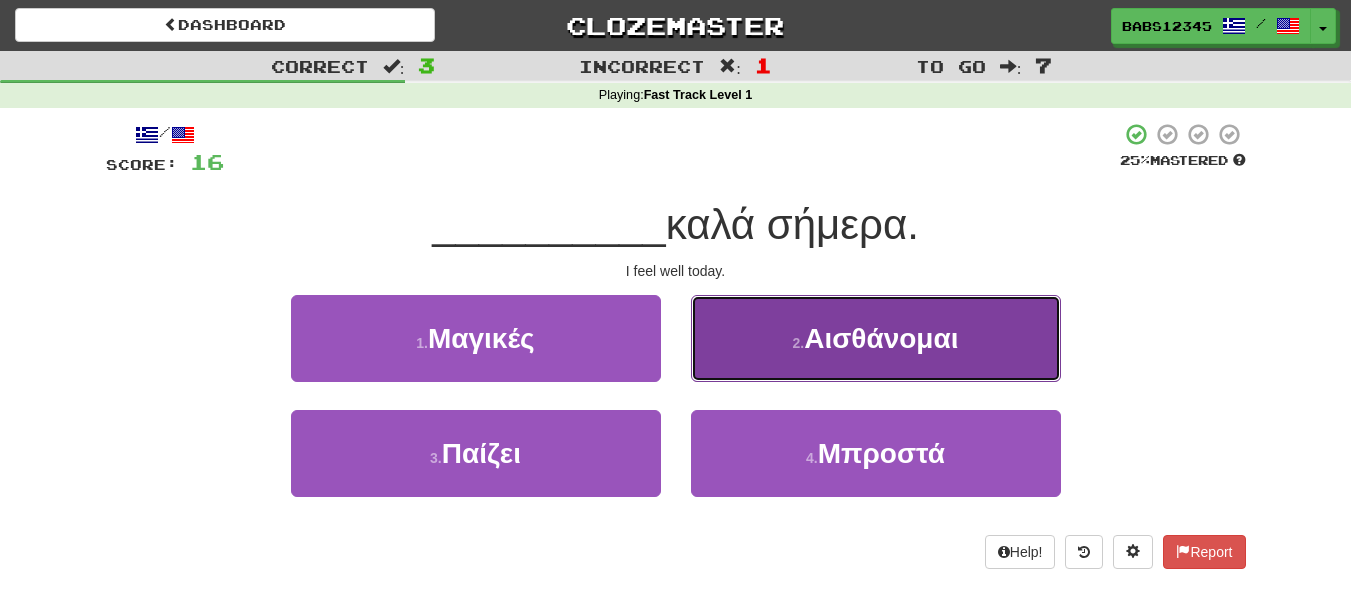 click on "Αισθάνομαι" at bounding box center (881, 338) 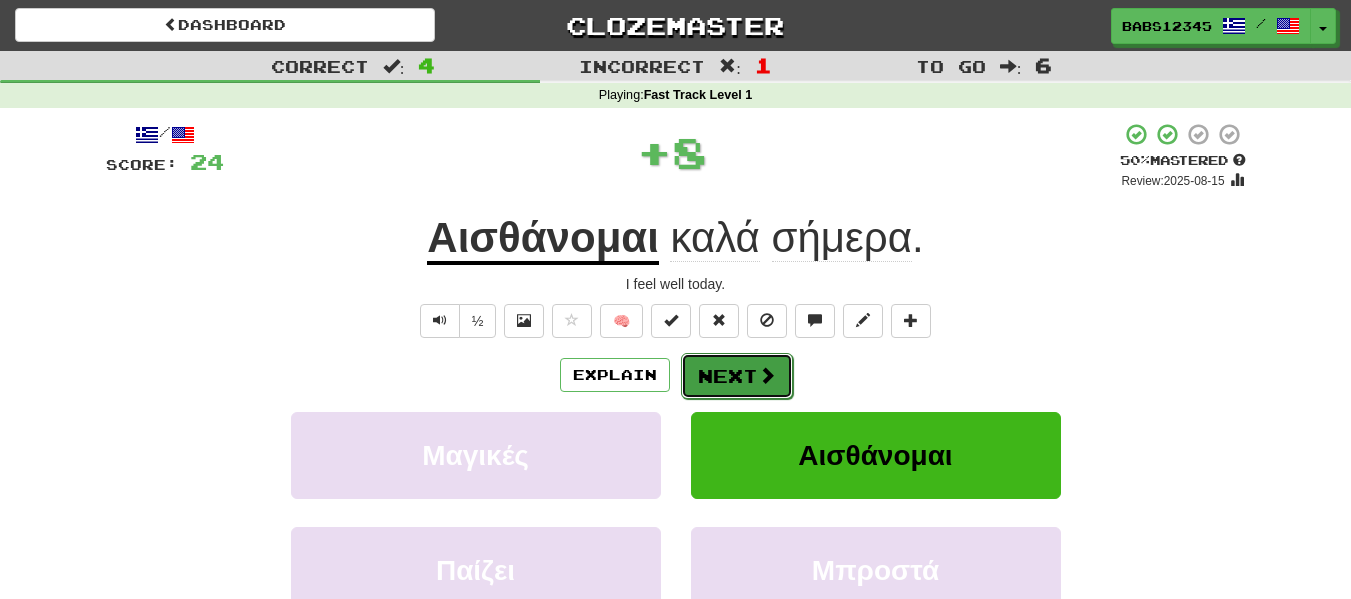 click at bounding box center [767, 375] 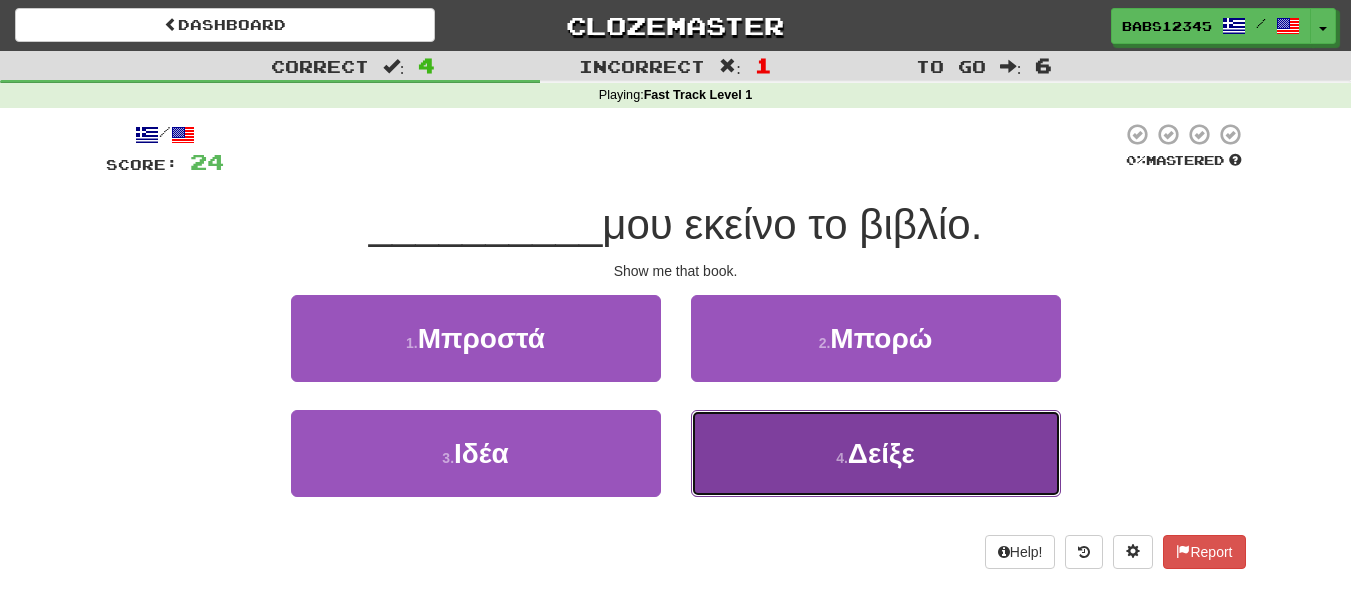 click on "Δείξε" at bounding box center [881, 453] 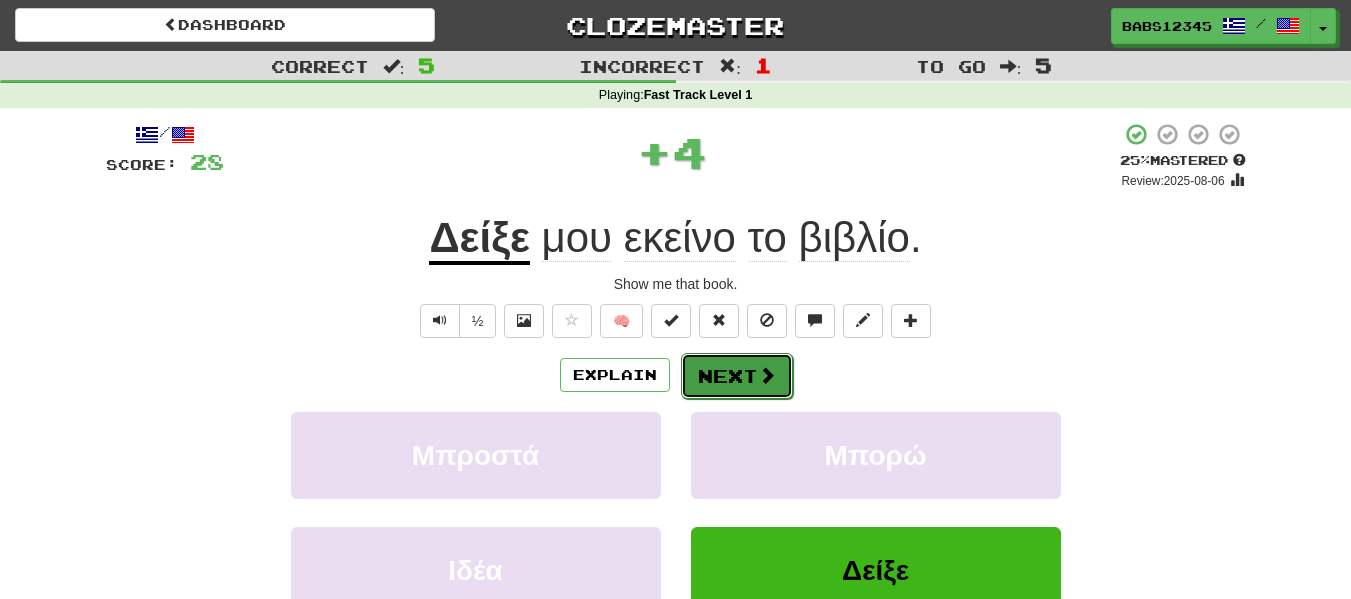 click at bounding box center [767, 375] 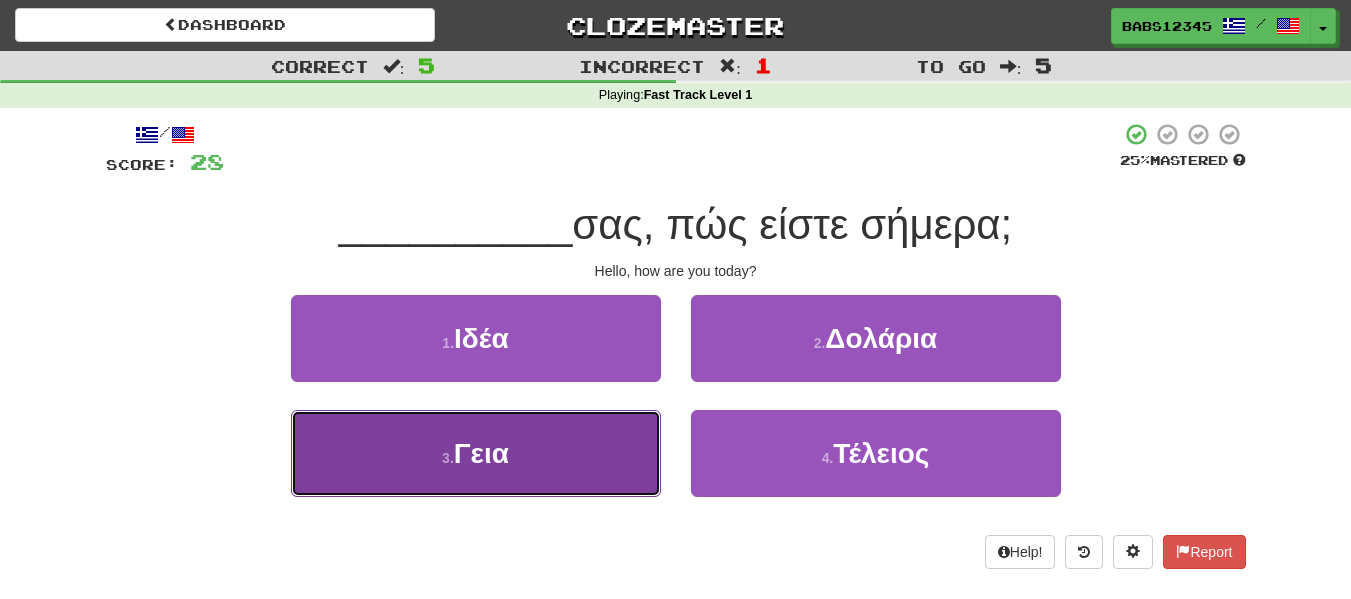 click on "Γεια" at bounding box center [481, 453] 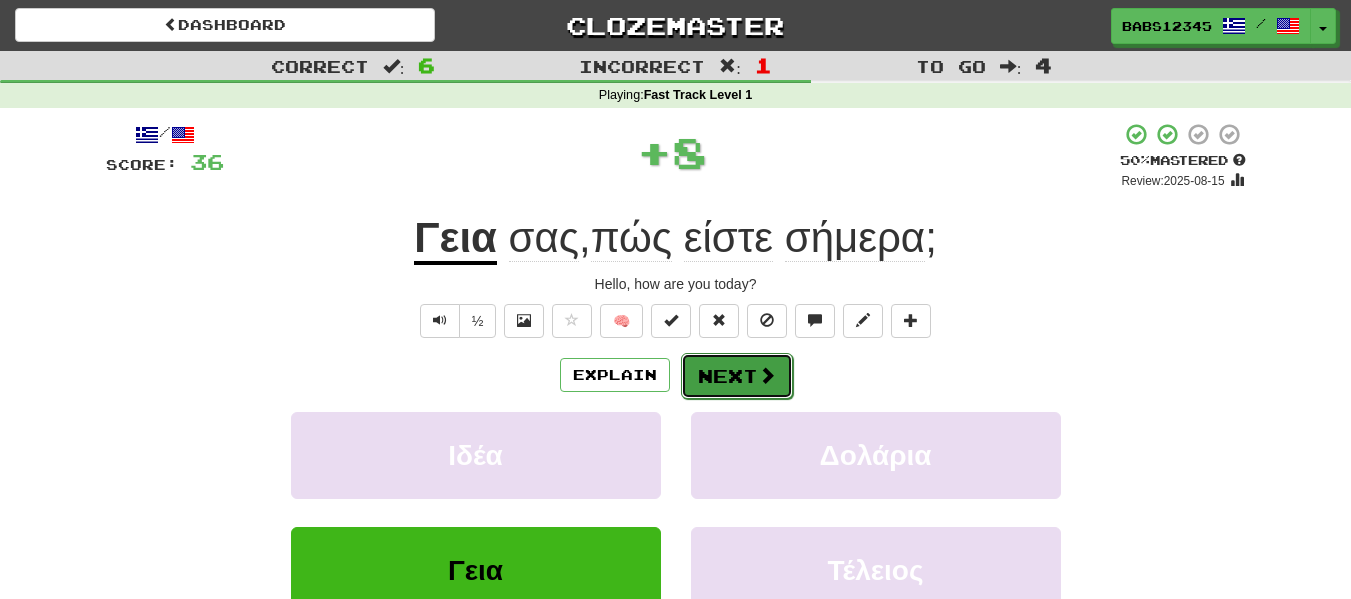click on "Next" at bounding box center [737, 376] 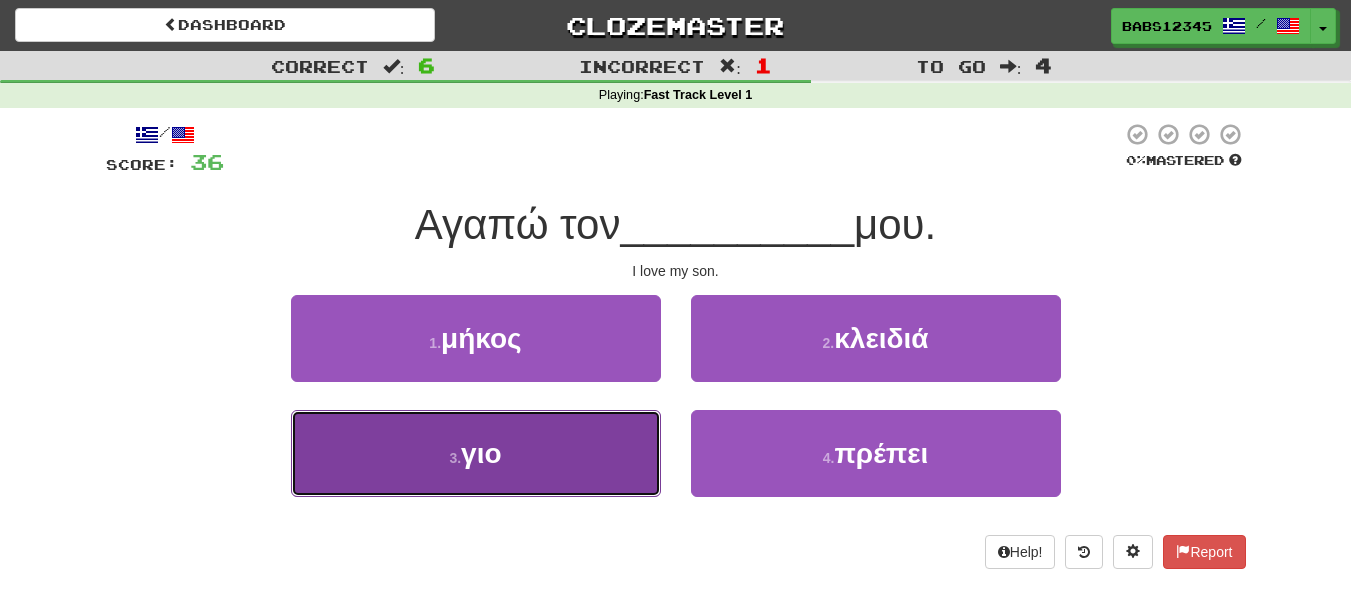 click on "3 .  γιο" at bounding box center [476, 453] 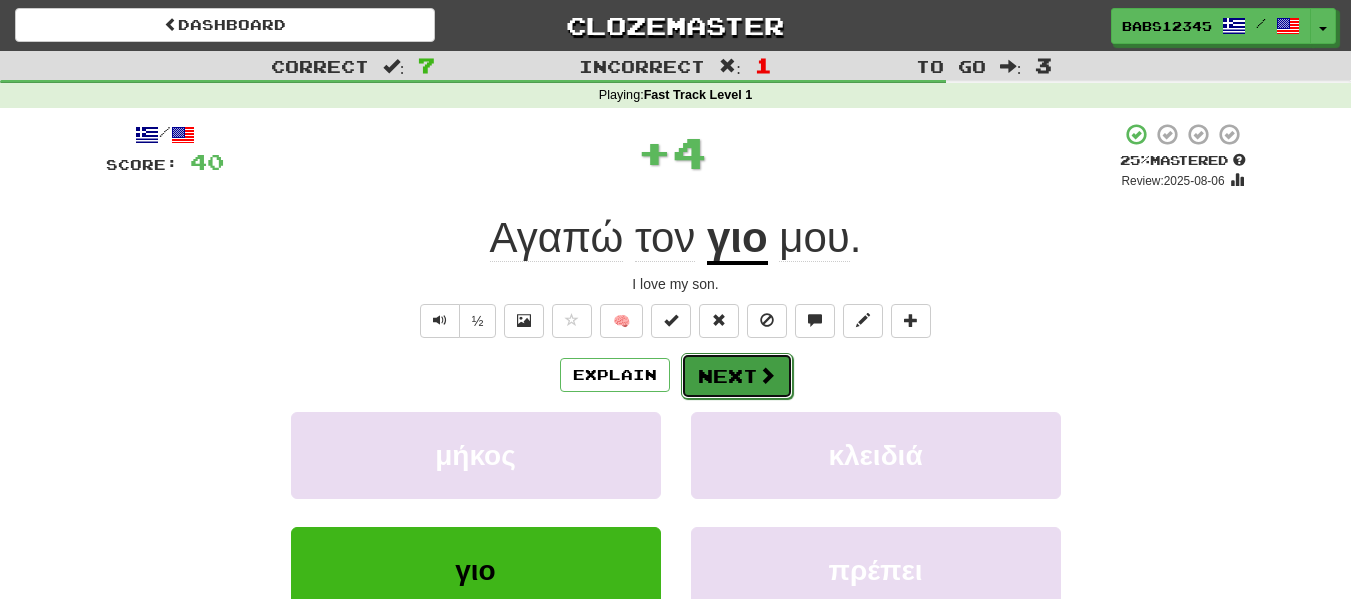 click on "Next" at bounding box center [737, 376] 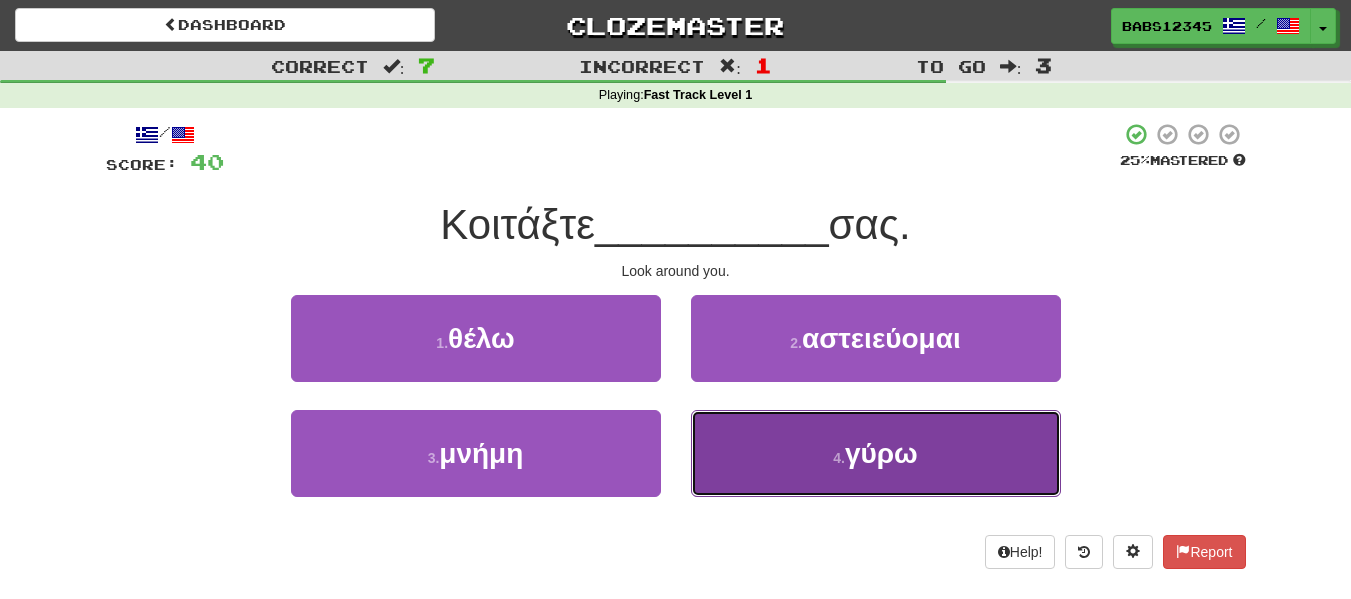 click on "4 .  γύρω" at bounding box center [876, 453] 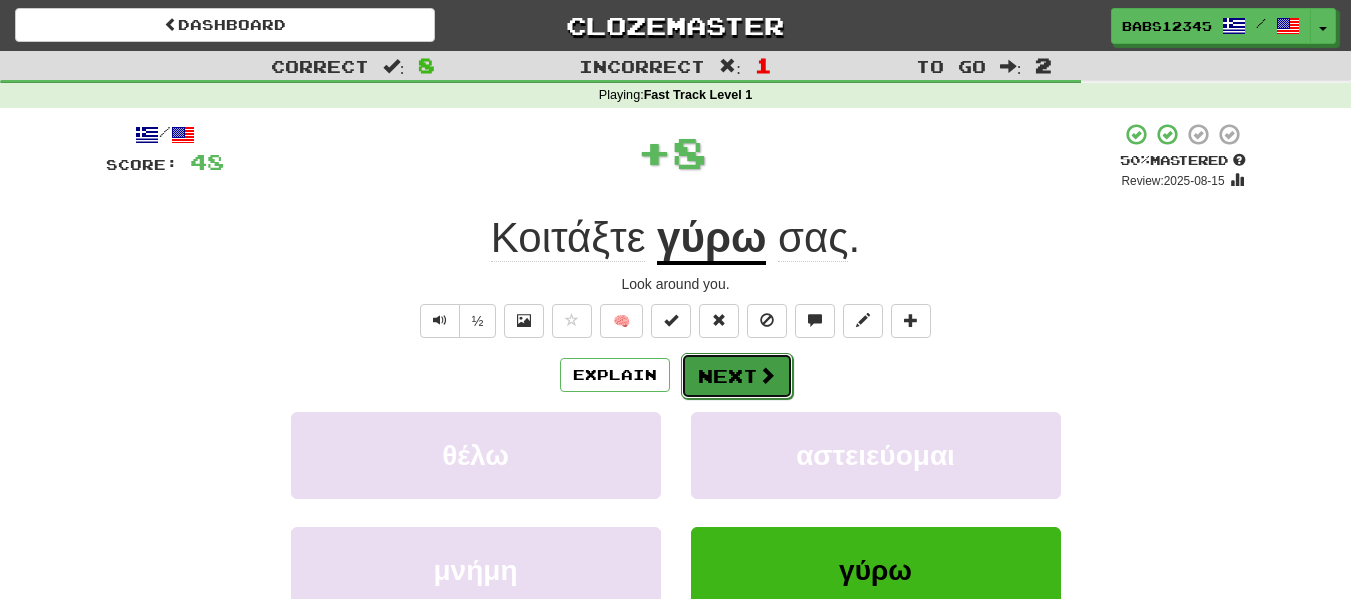 click on "Next" at bounding box center (737, 376) 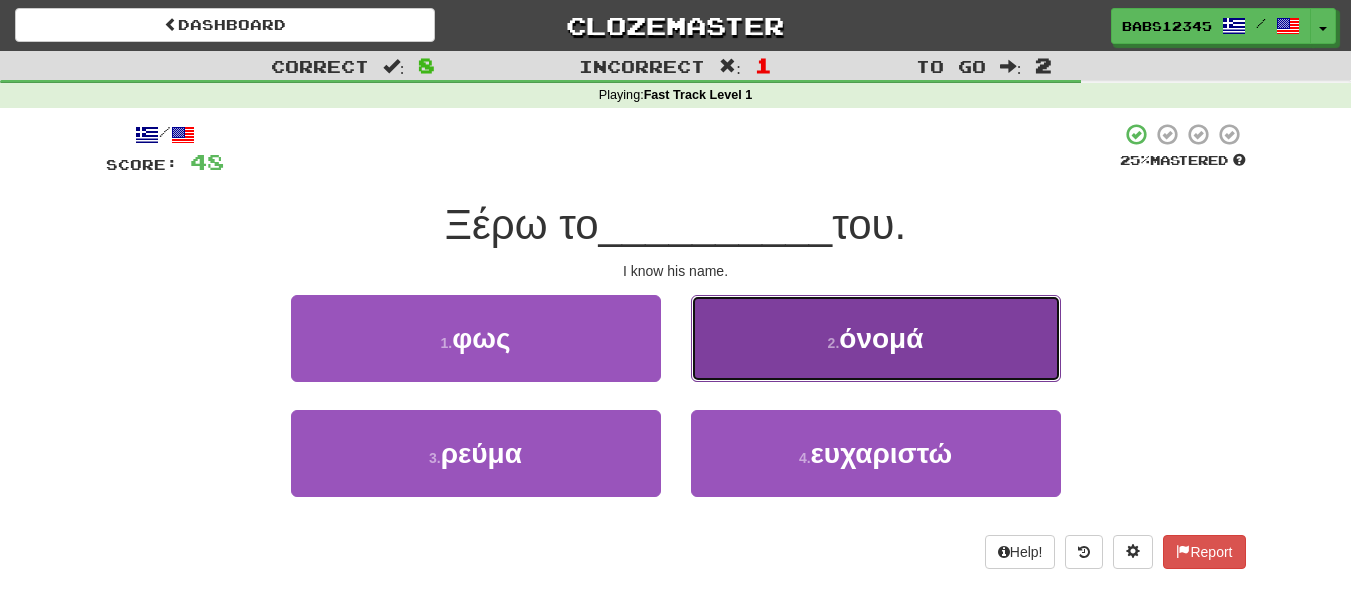 click on "2 . [NAME]" at bounding box center [876, 338] 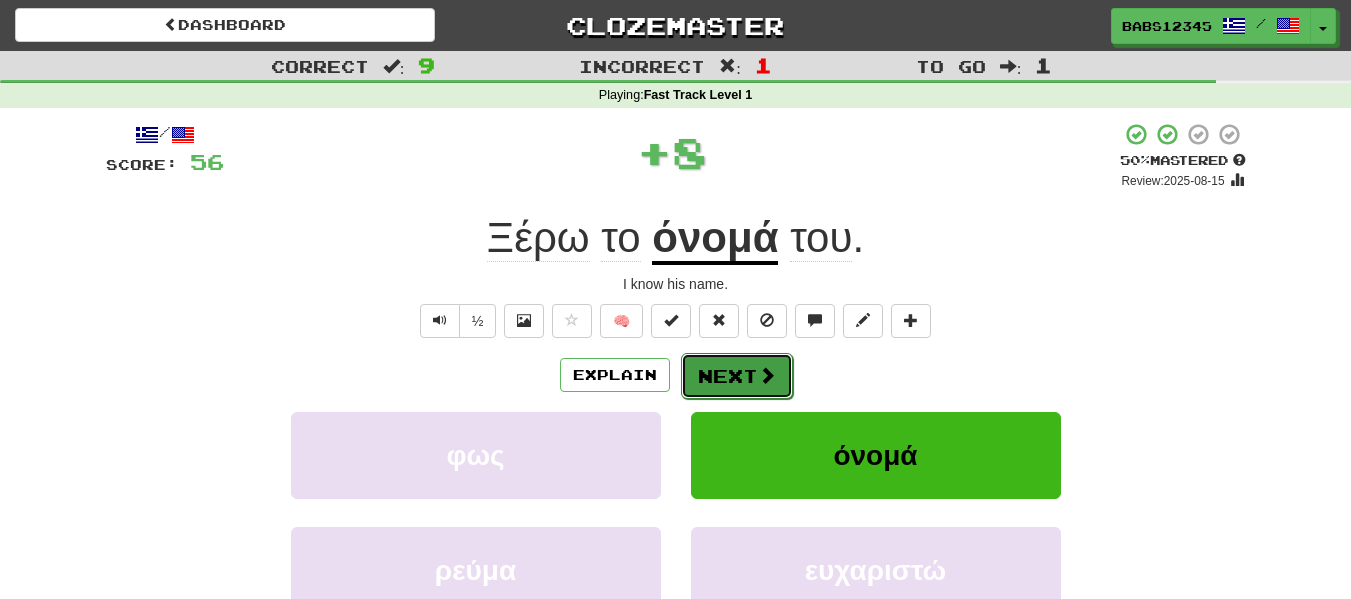 click on "Next" at bounding box center (737, 376) 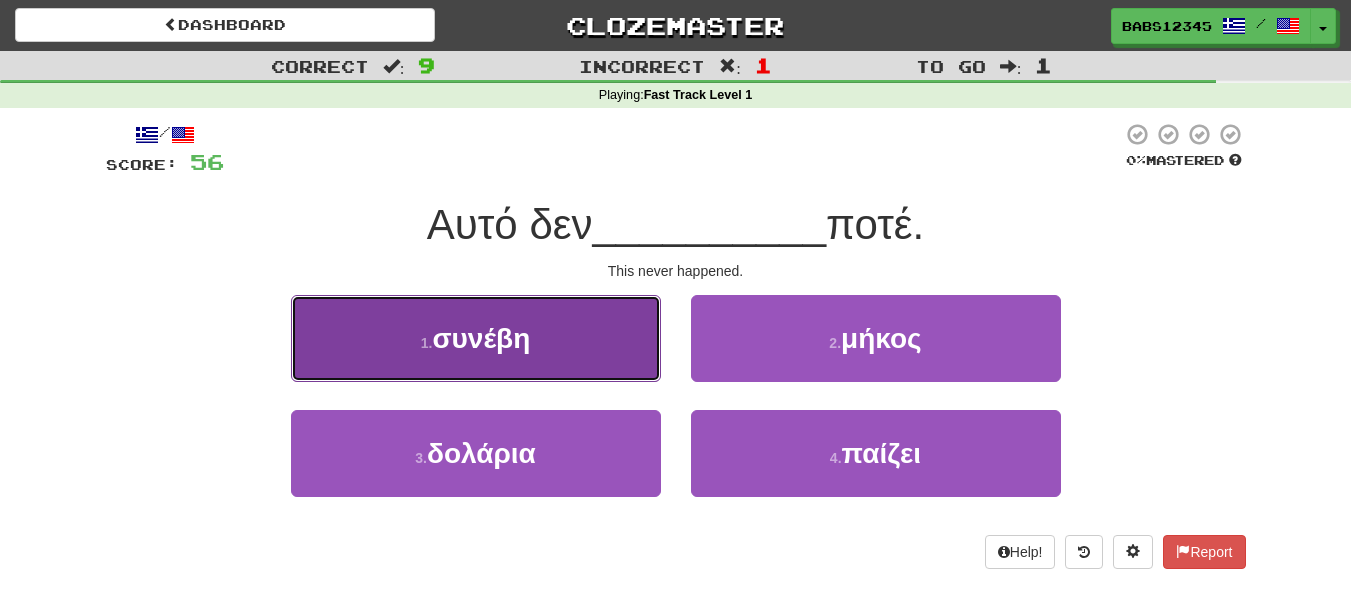 click on "1 .  συνέβη" at bounding box center (476, 338) 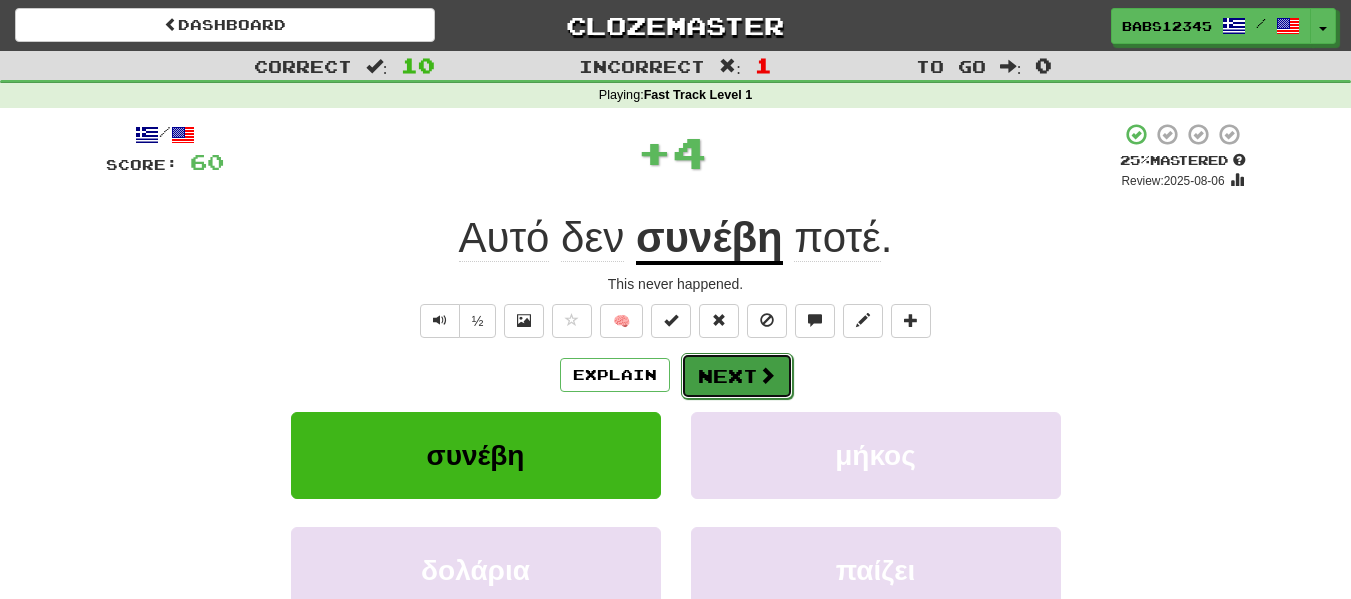 click at bounding box center (767, 375) 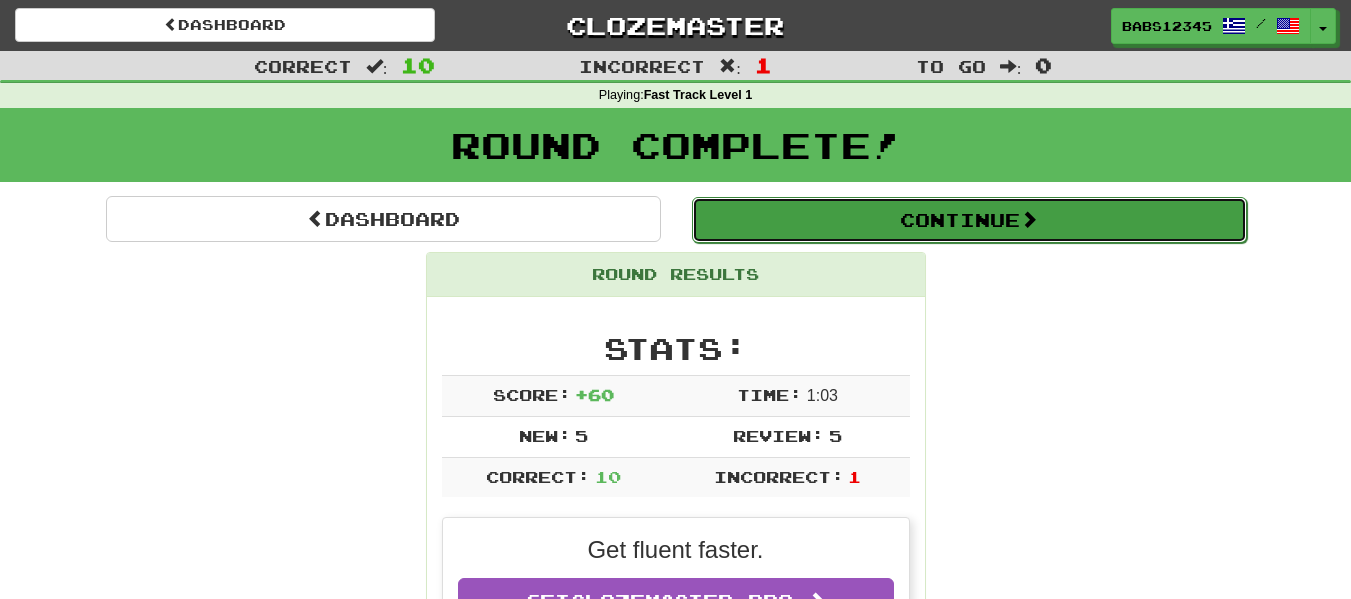 click on "Continue" at bounding box center (969, 220) 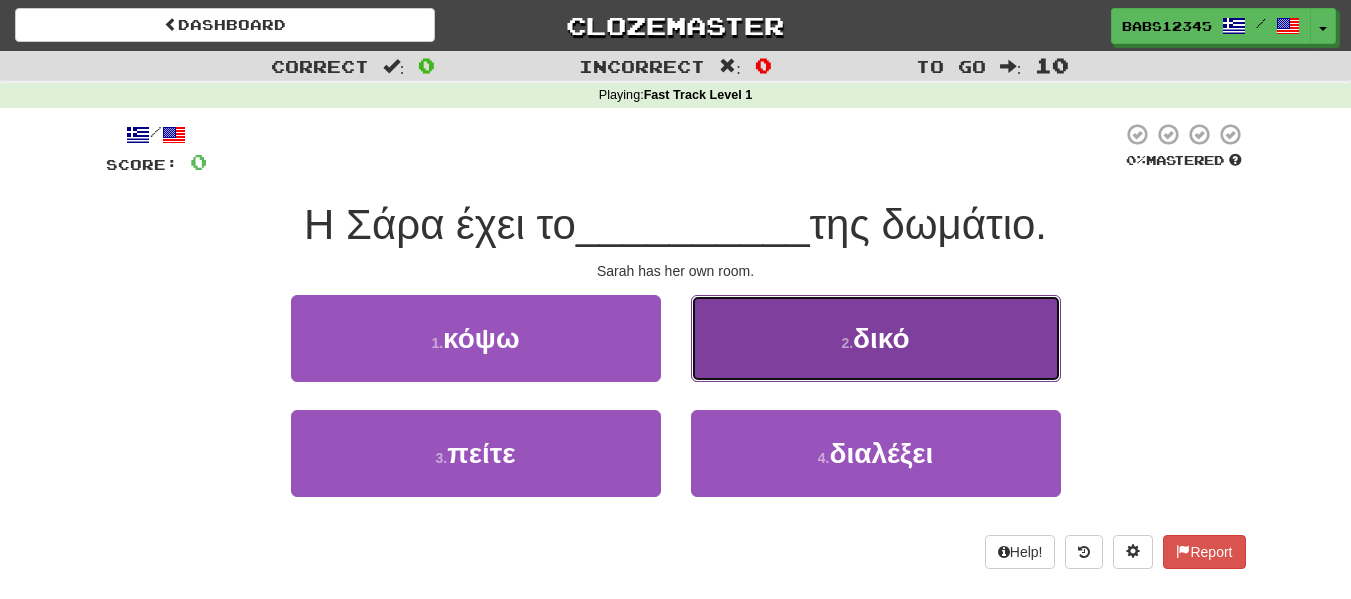 click on "δικό" at bounding box center (881, 338) 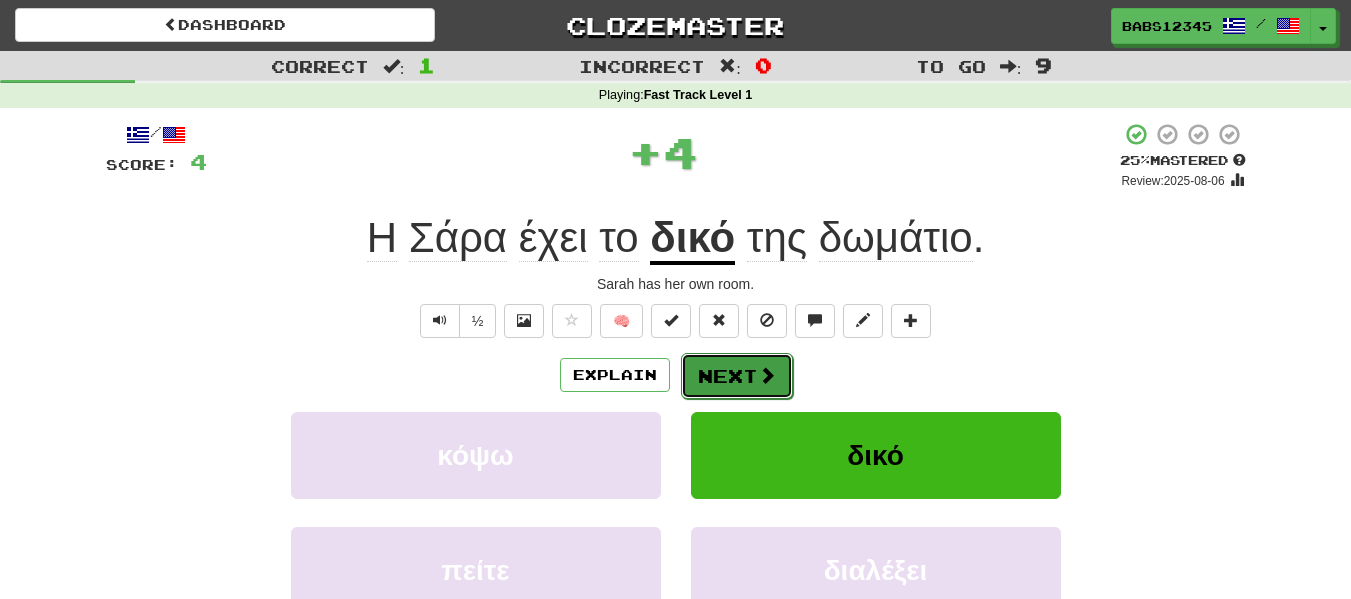 click on "Next" at bounding box center (737, 376) 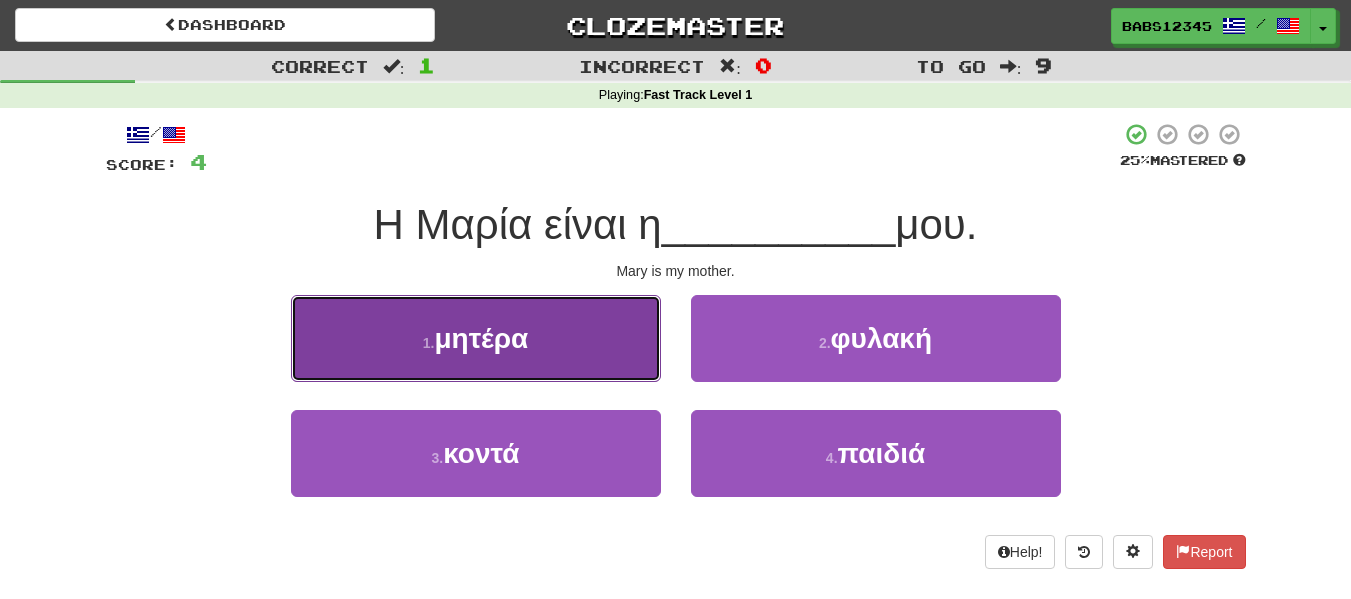 click on "1 ." at bounding box center (429, 343) 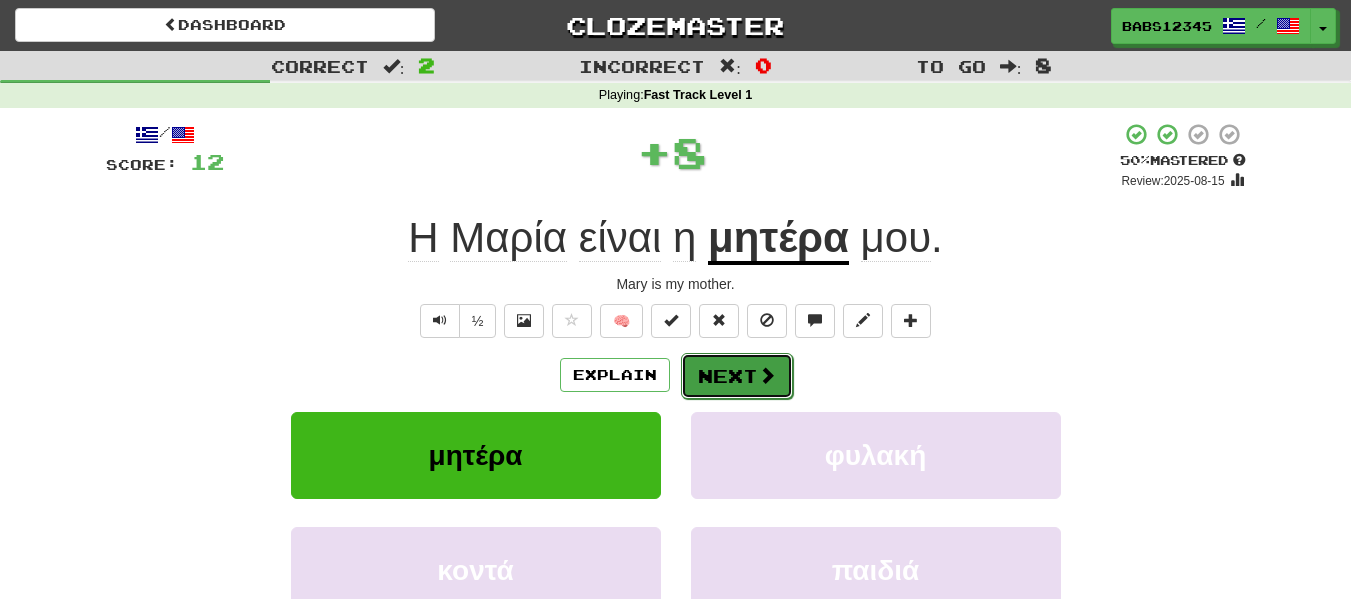 click on "Next" at bounding box center (737, 376) 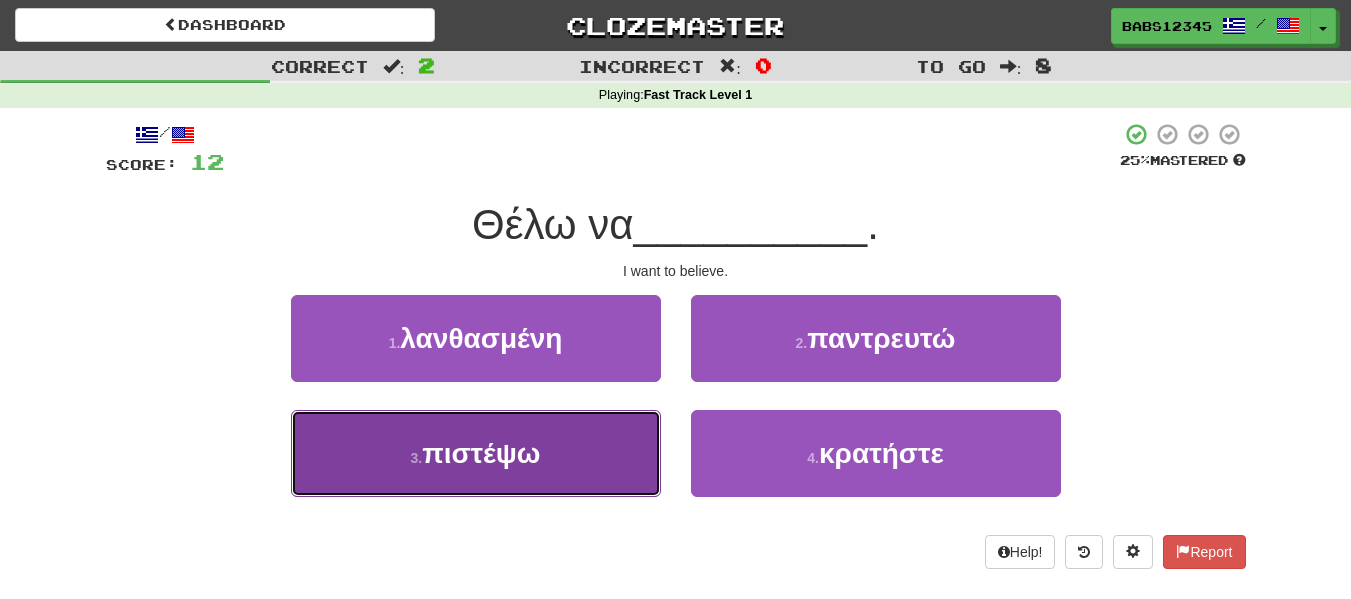 click on "3 .  πιστέψω" at bounding box center [476, 453] 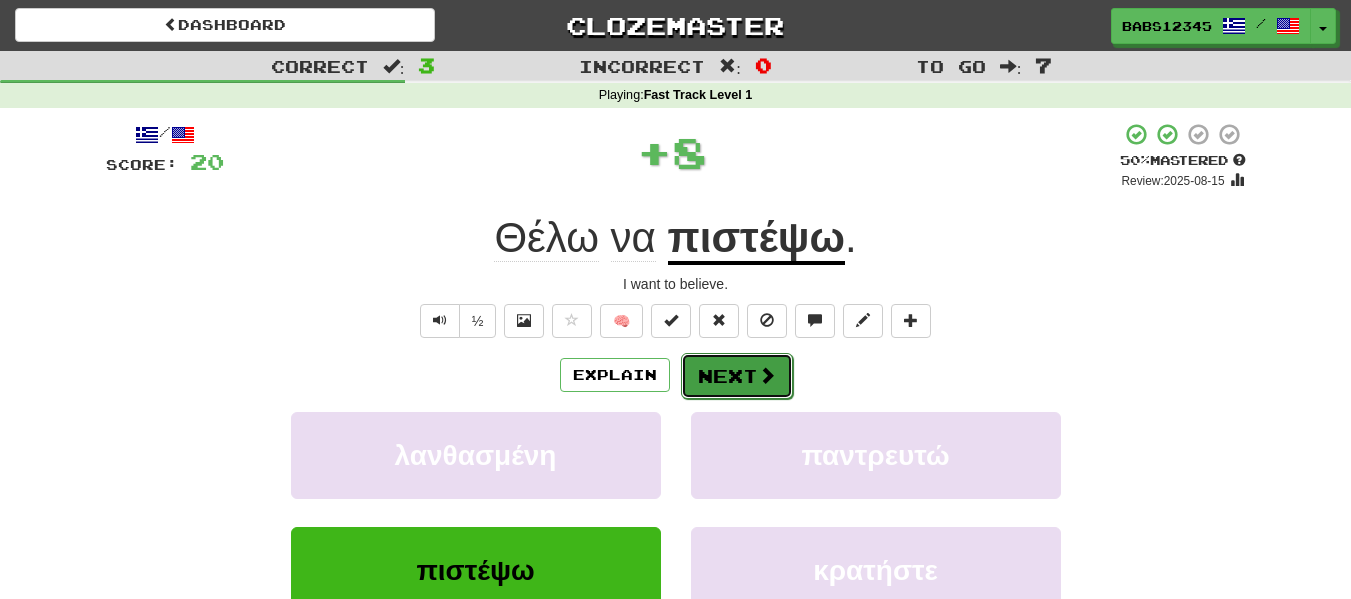 click on "Next" at bounding box center (737, 376) 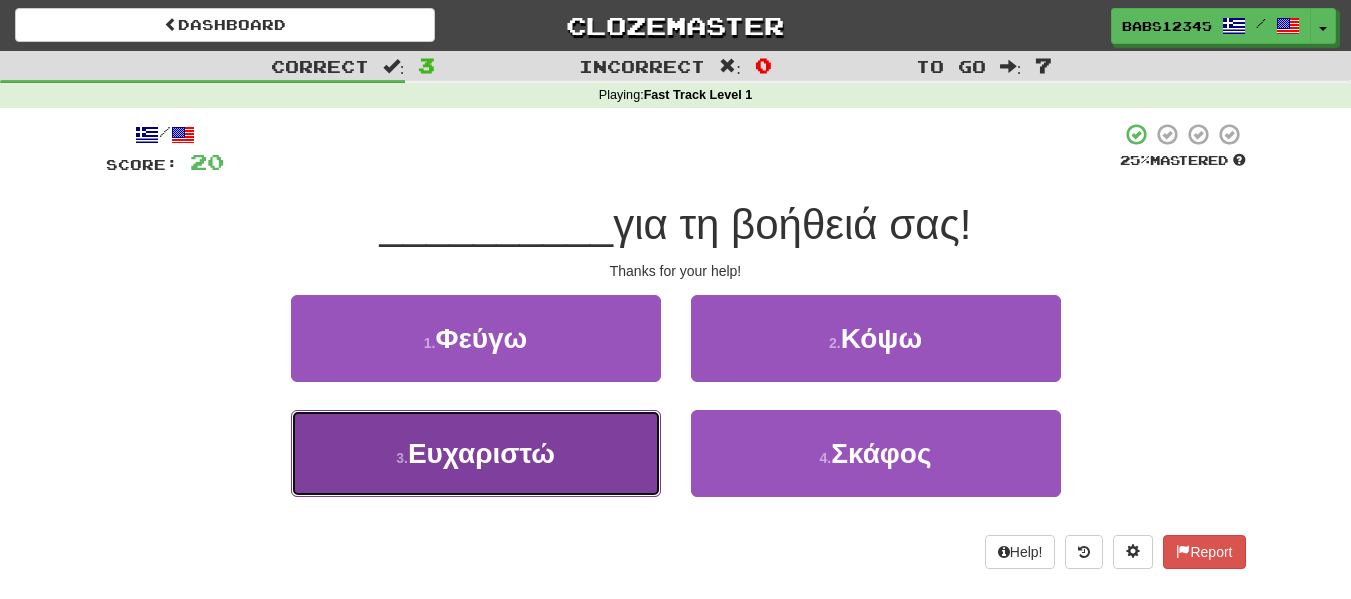 click on "3 .  Ευχαριστώ" at bounding box center [476, 453] 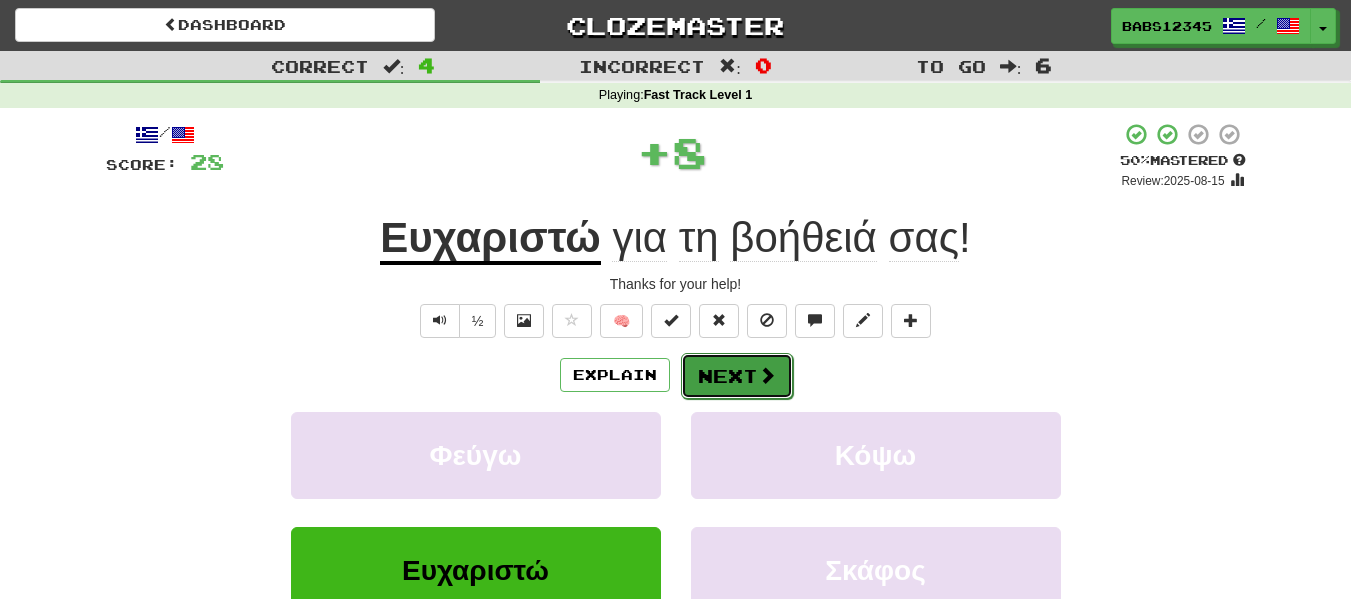 click at bounding box center (767, 375) 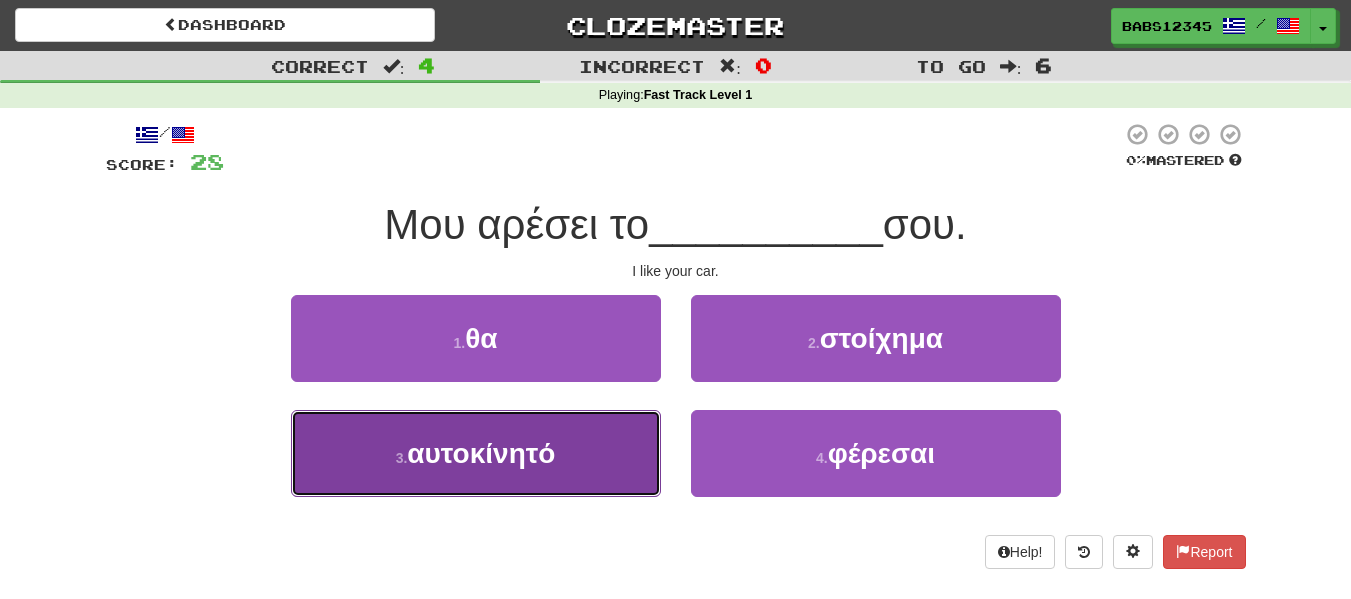 click on "3 .  αυτοκίνητό" at bounding box center [476, 453] 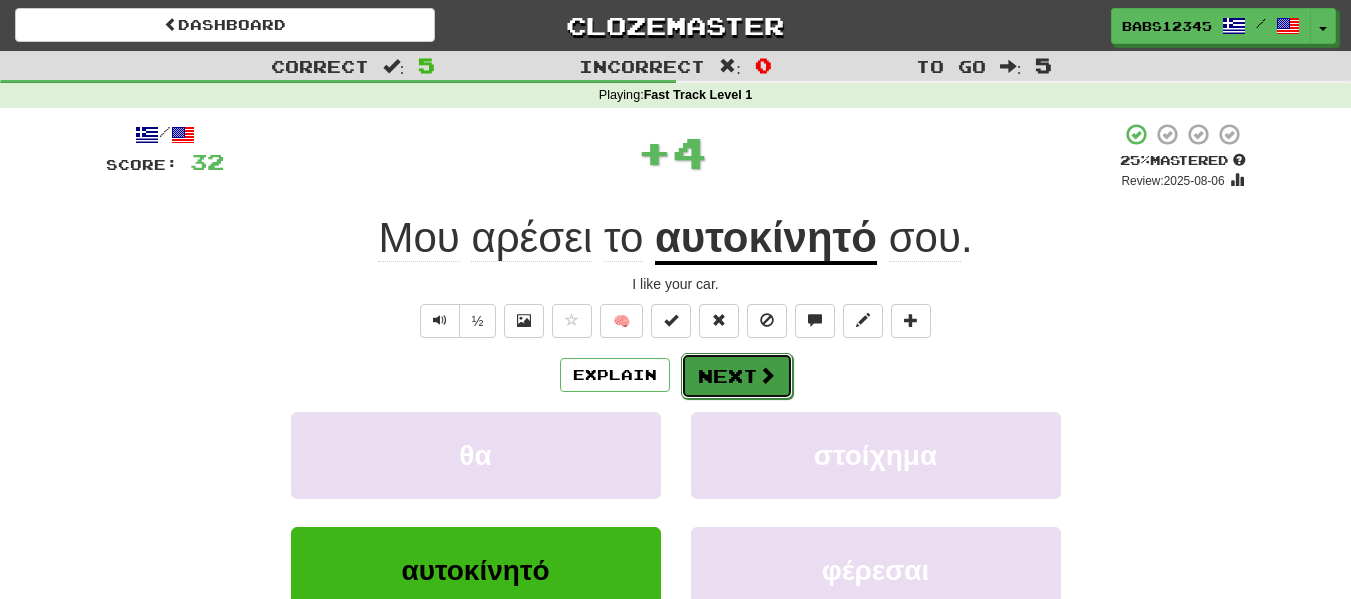 click on "Next" at bounding box center [737, 376] 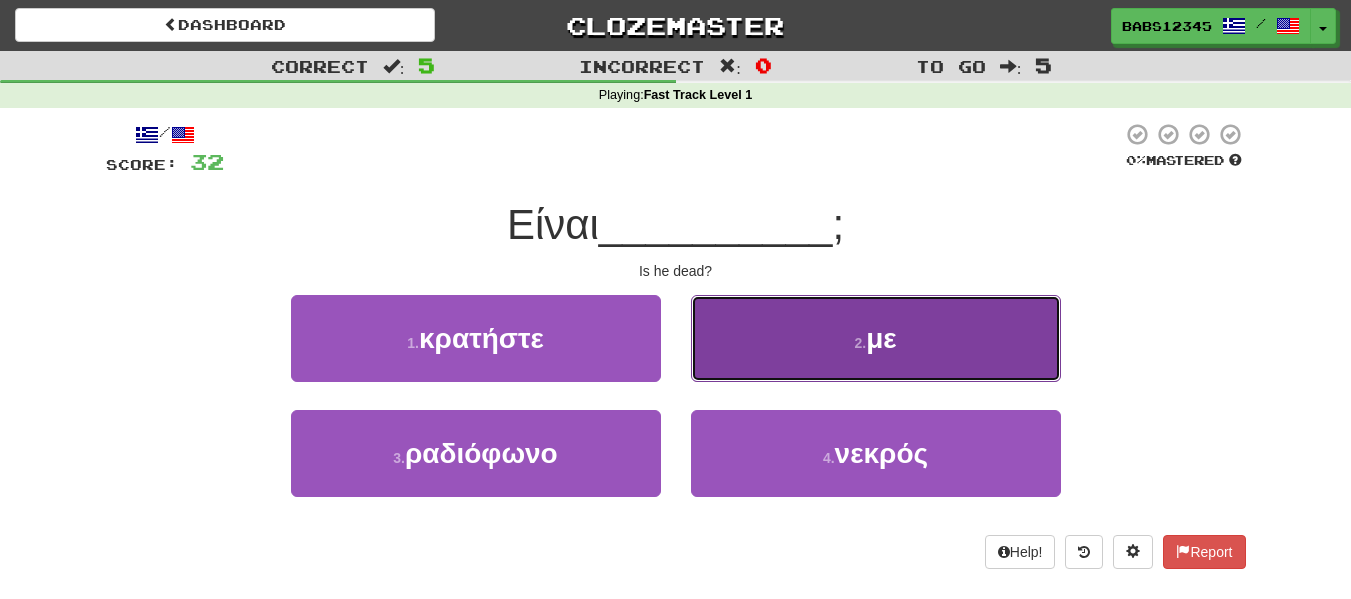 click on "2 .  με" at bounding box center [876, 338] 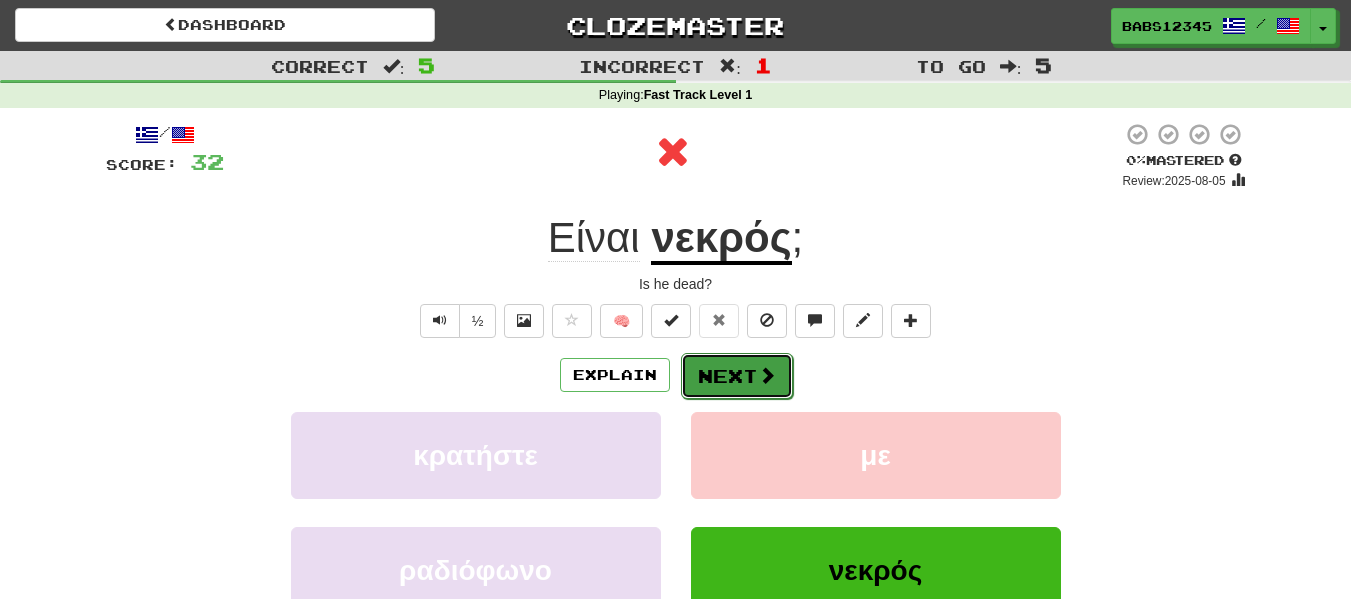click at bounding box center (767, 375) 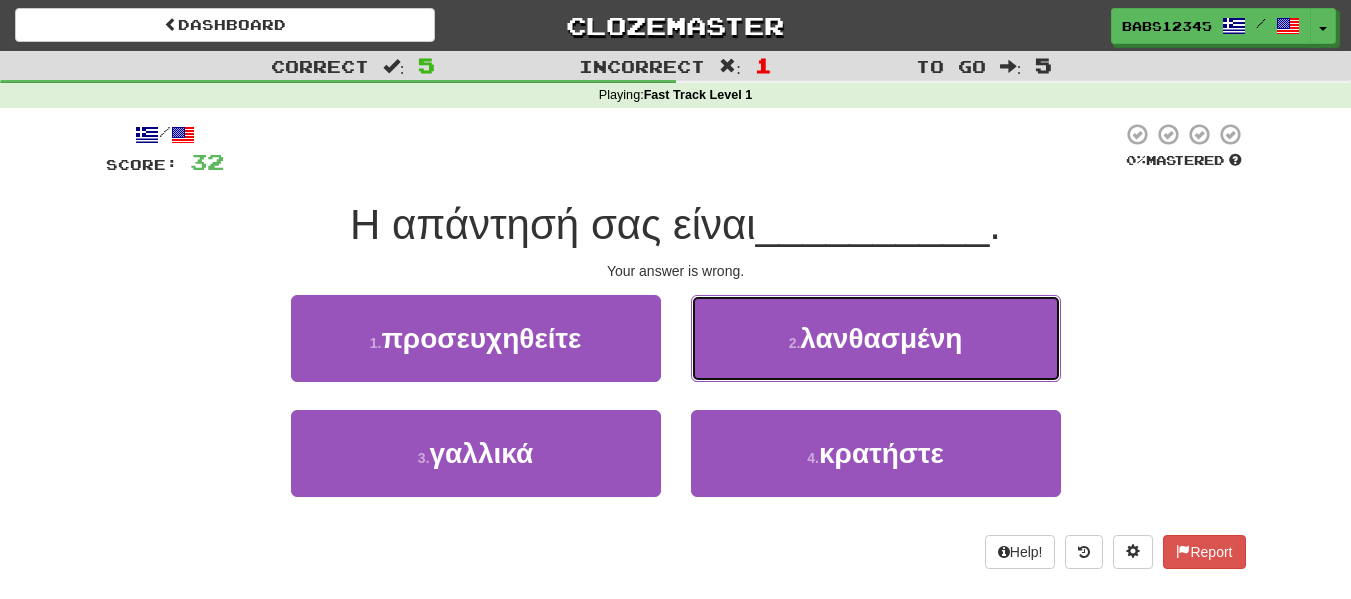 click on "2 .  λανθασμένη" at bounding box center [876, 338] 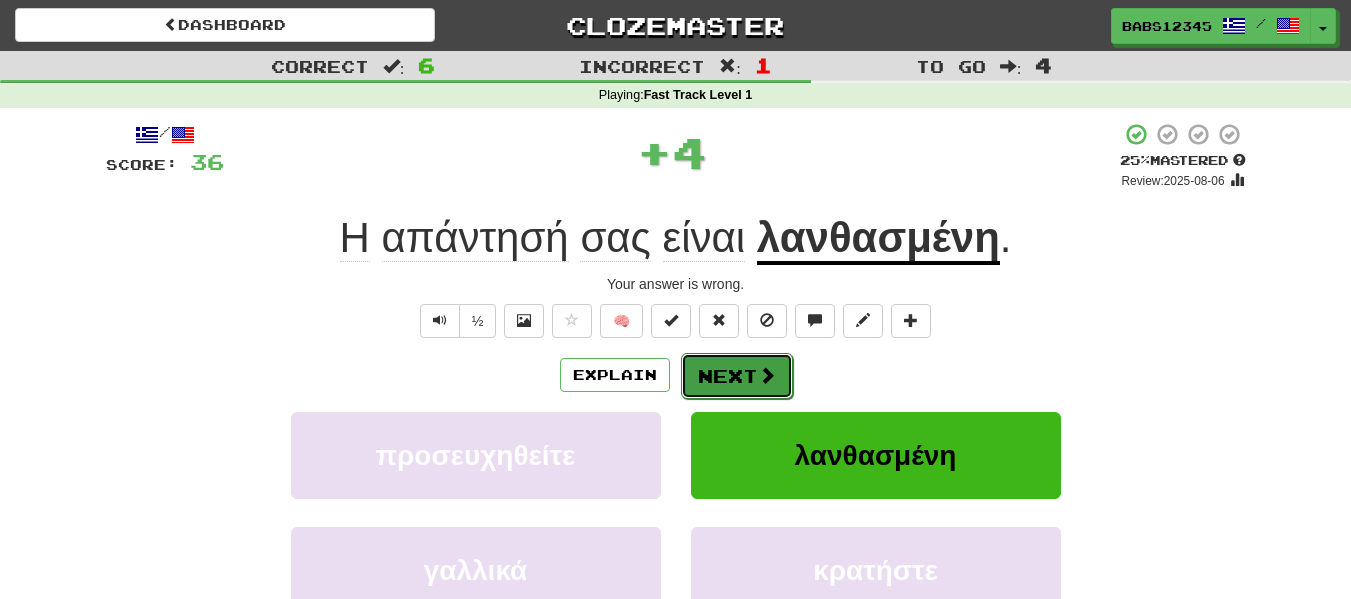 click on "Next" at bounding box center [737, 376] 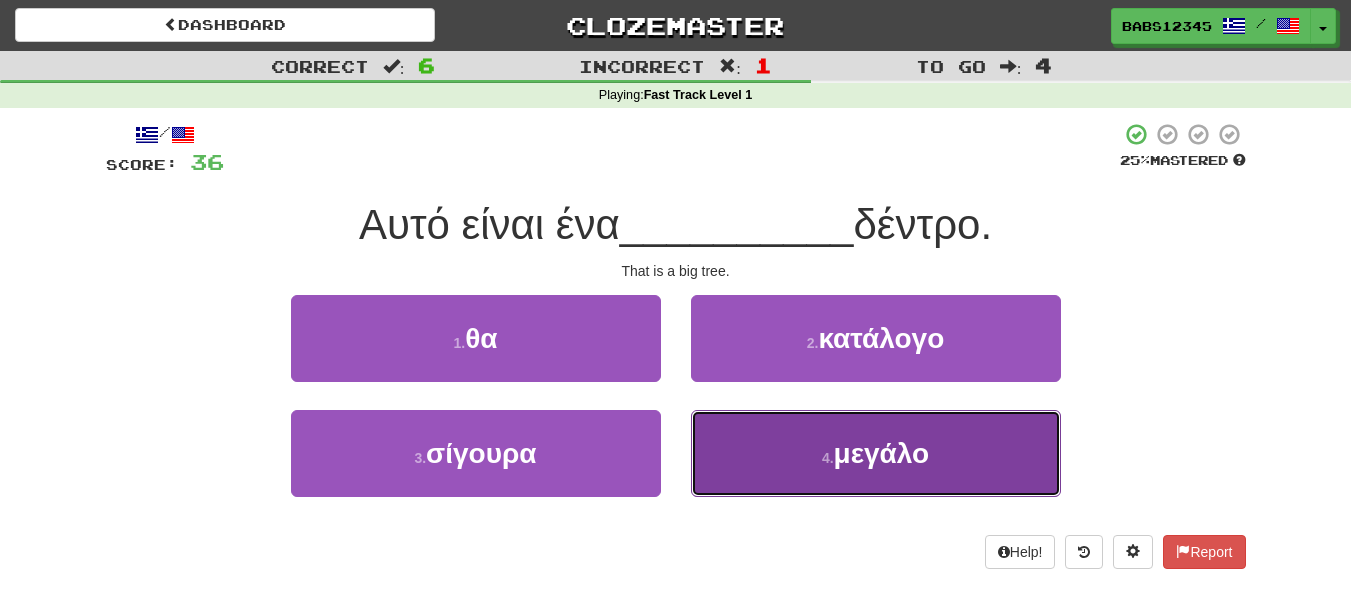 click on "4 .  μεγάλο" at bounding box center (876, 453) 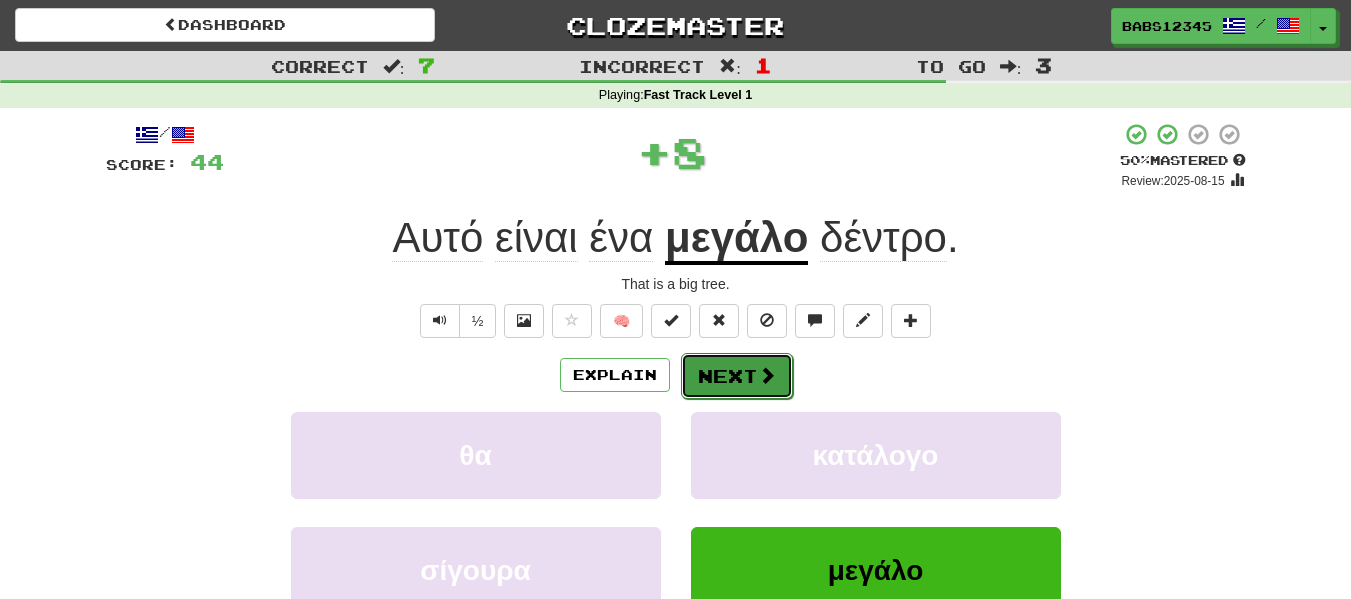 click on "Next" at bounding box center (737, 376) 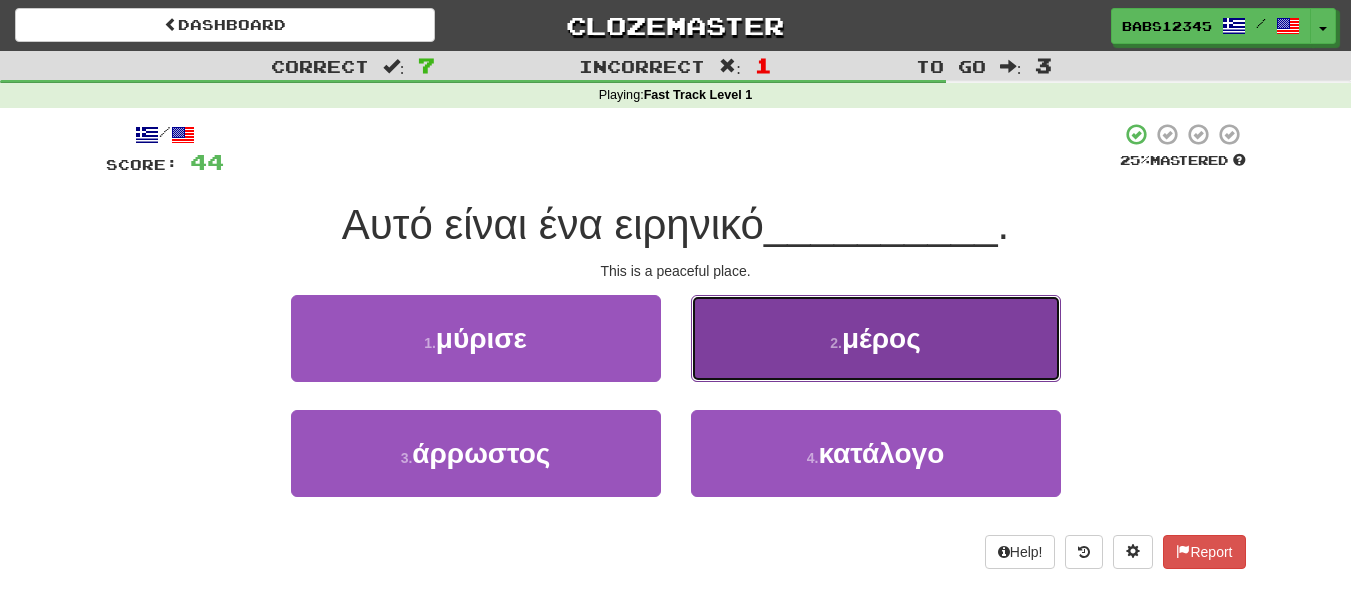 click on "2 .  μέρος" at bounding box center (876, 338) 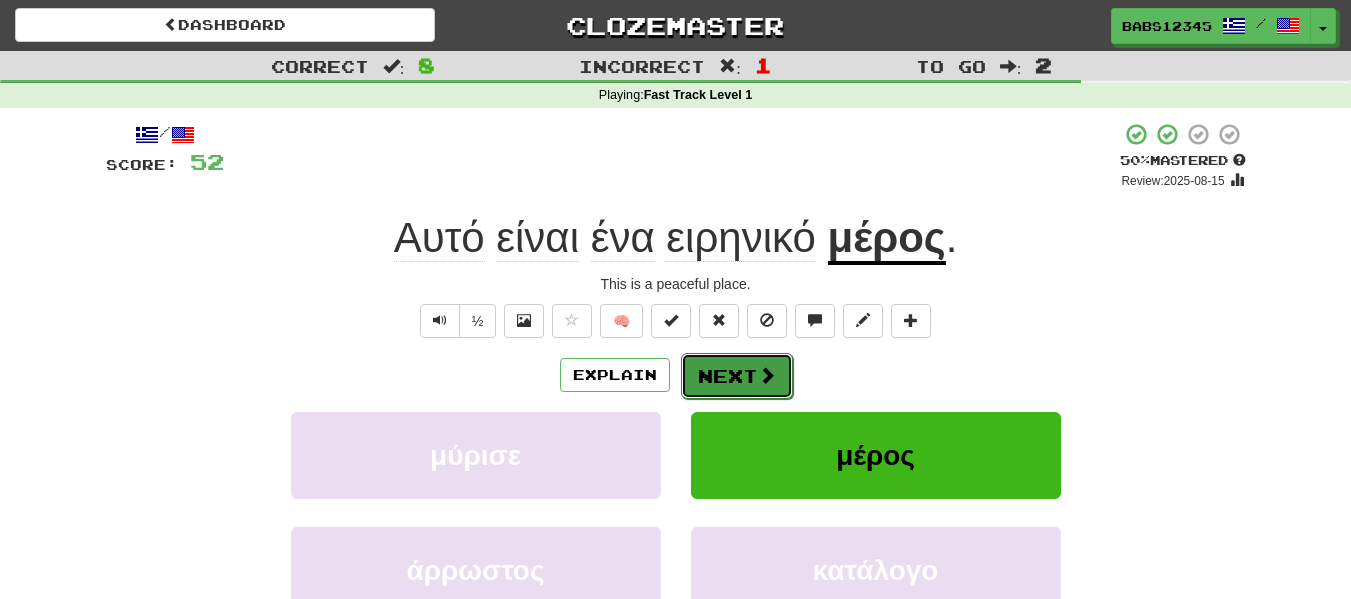 click on "Next" at bounding box center [737, 376] 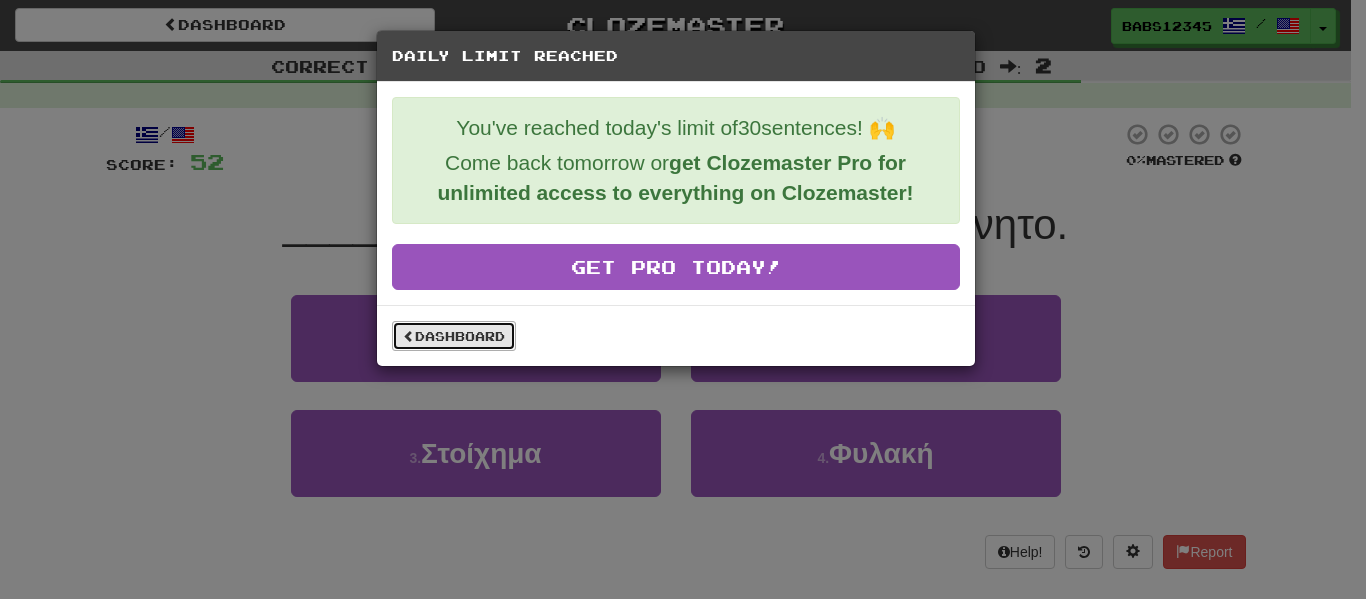click on "Dashboard" at bounding box center (454, 336) 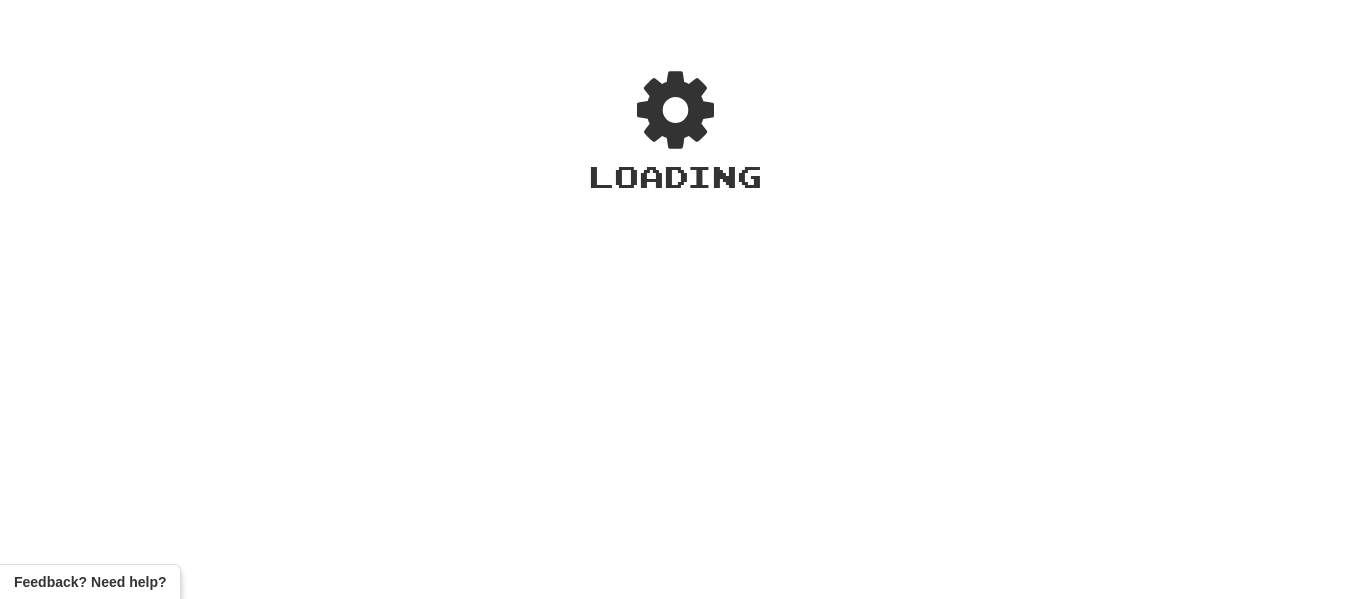 scroll, scrollTop: 0, scrollLeft: 0, axis: both 